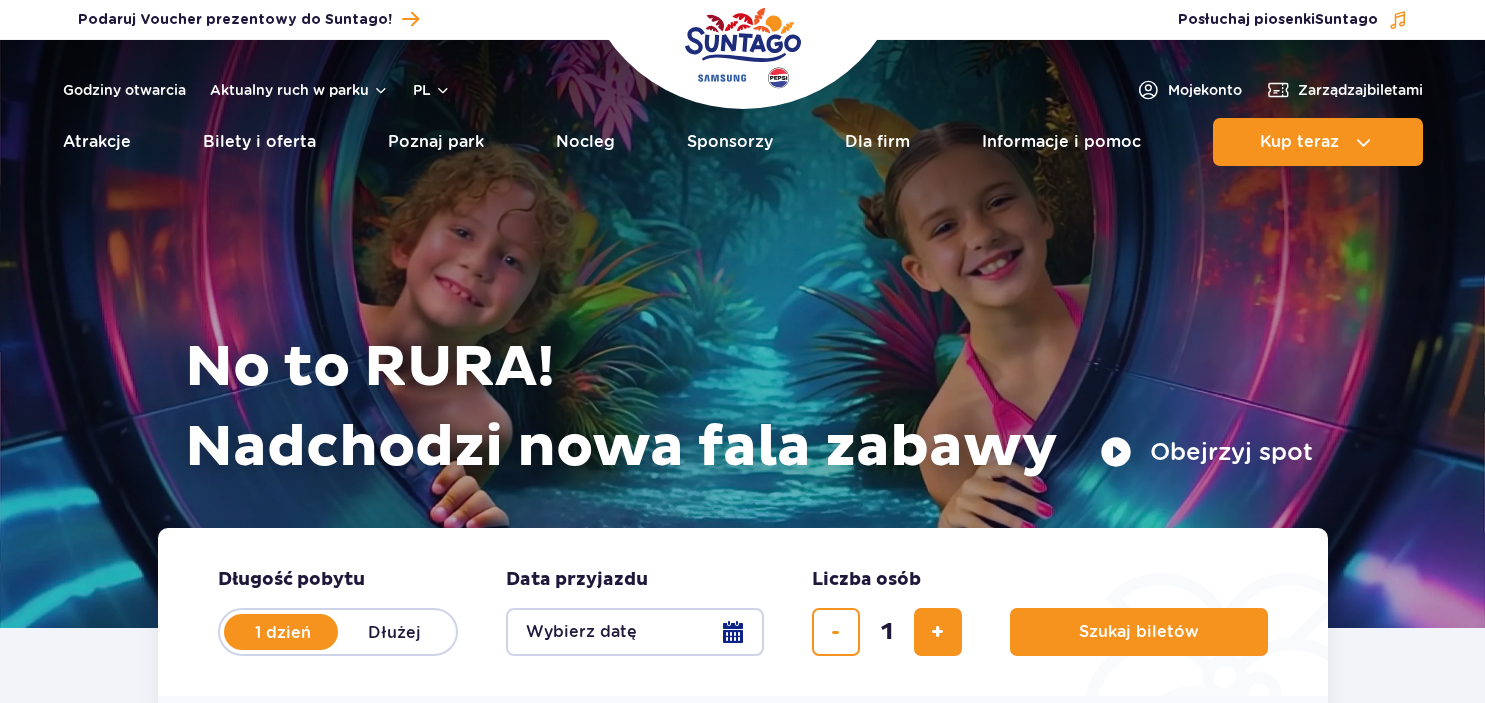 scroll, scrollTop: 0, scrollLeft: 0, axis: both 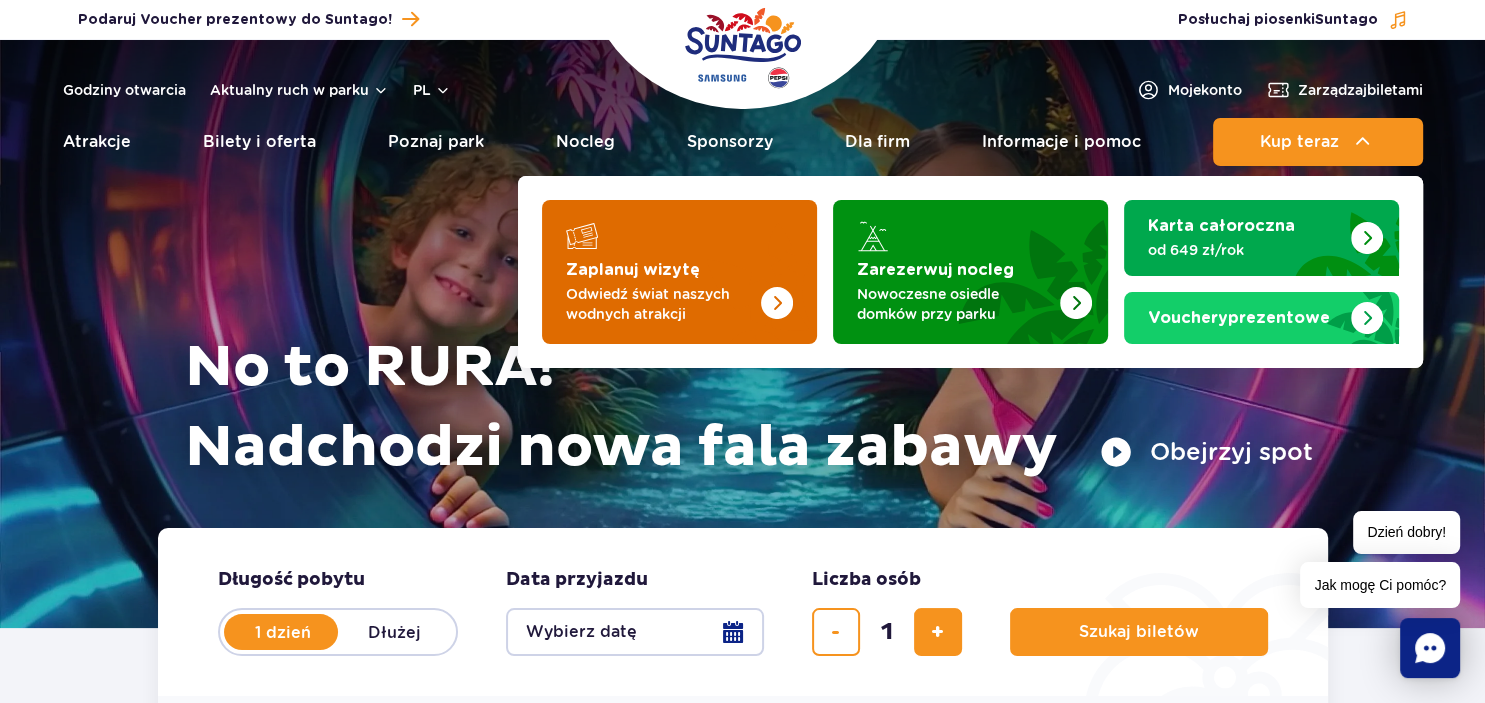 click at bounding box center (737, 266) 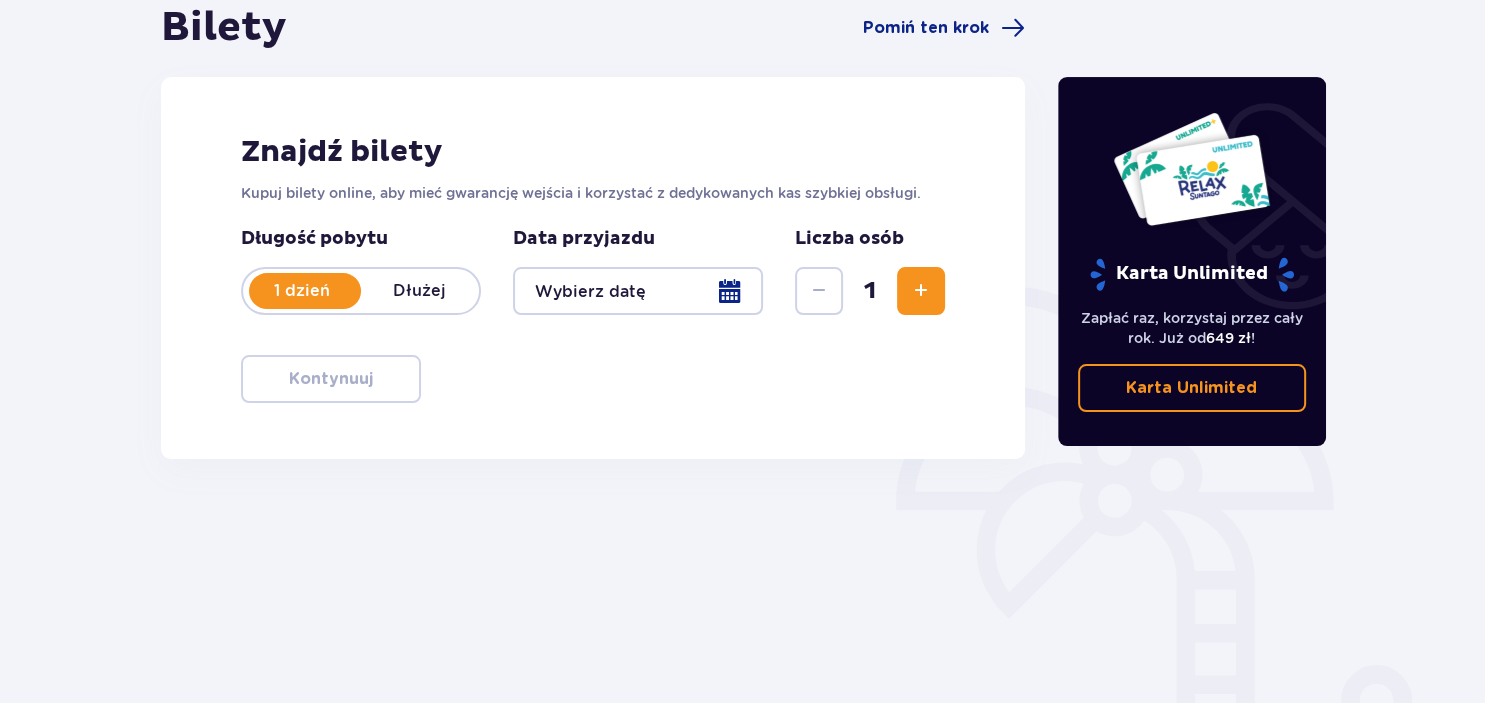 scroll, scrollTop: 211, scrollLeft: 0, axis: vertical 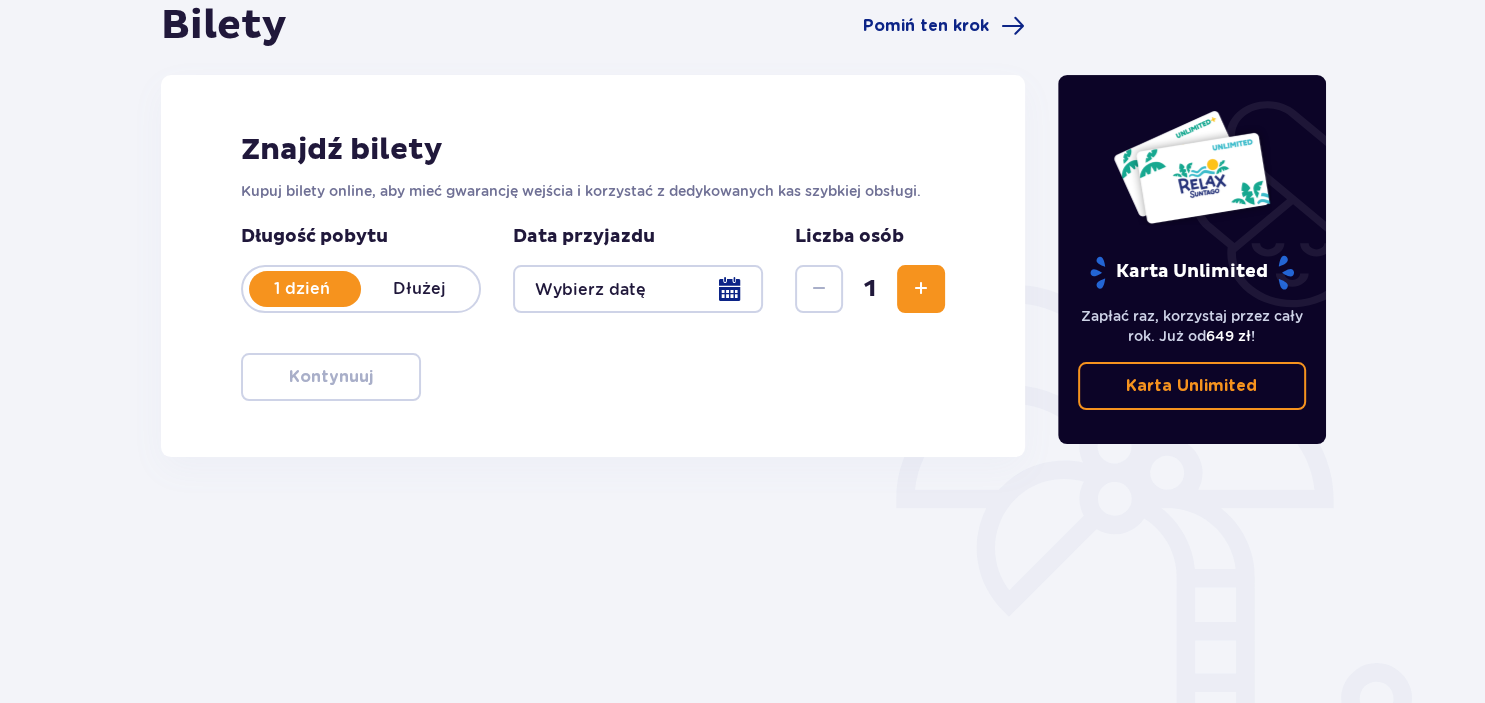 click at bounding box center (638, 289) 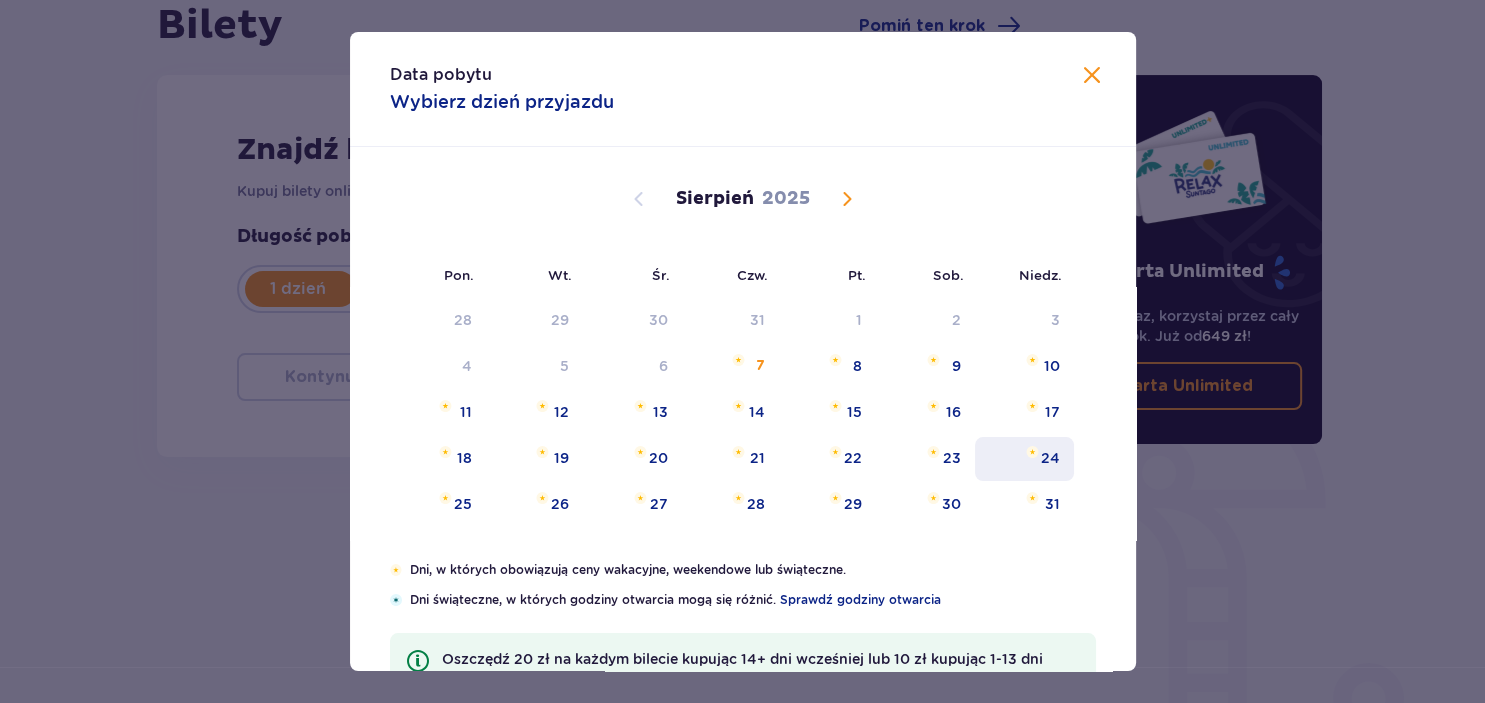 click at bounding box center [1032, 452] 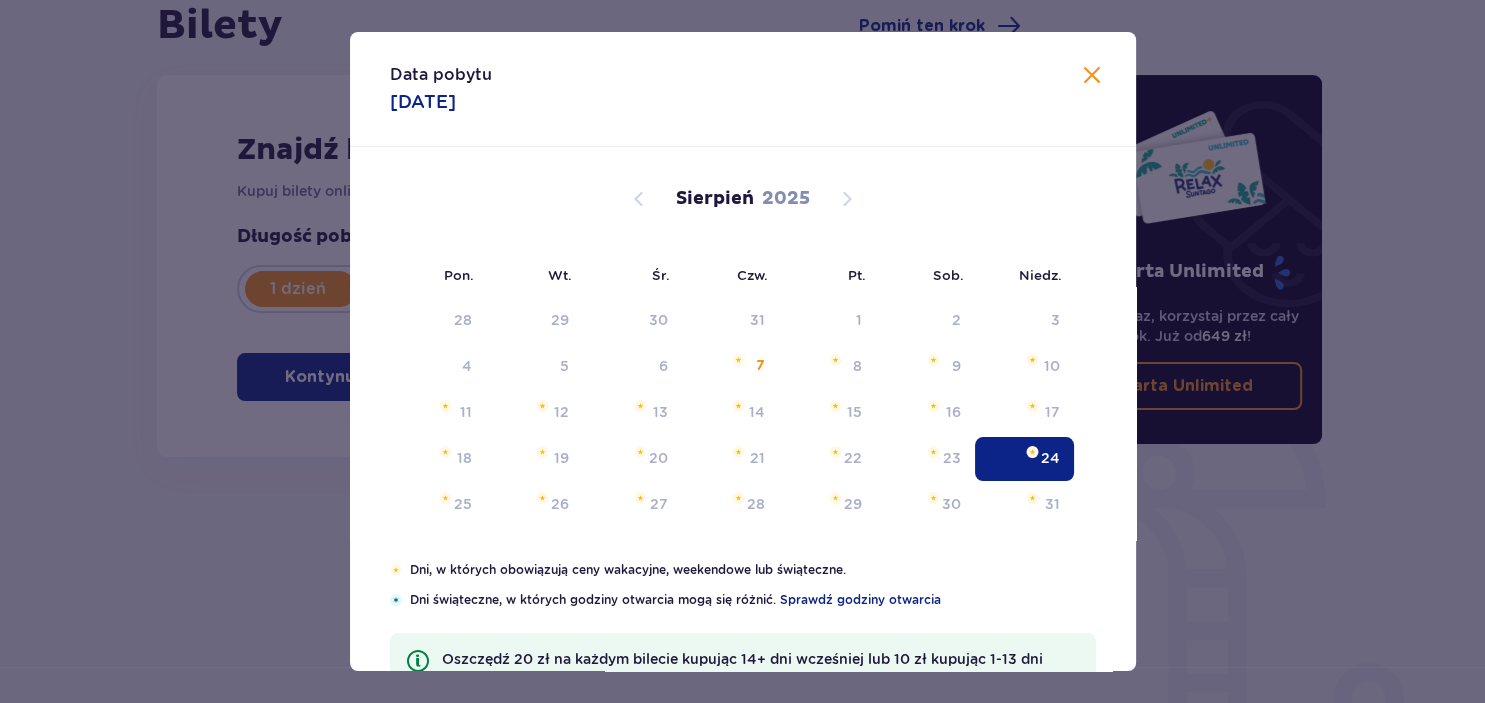 type on "24.08.25" 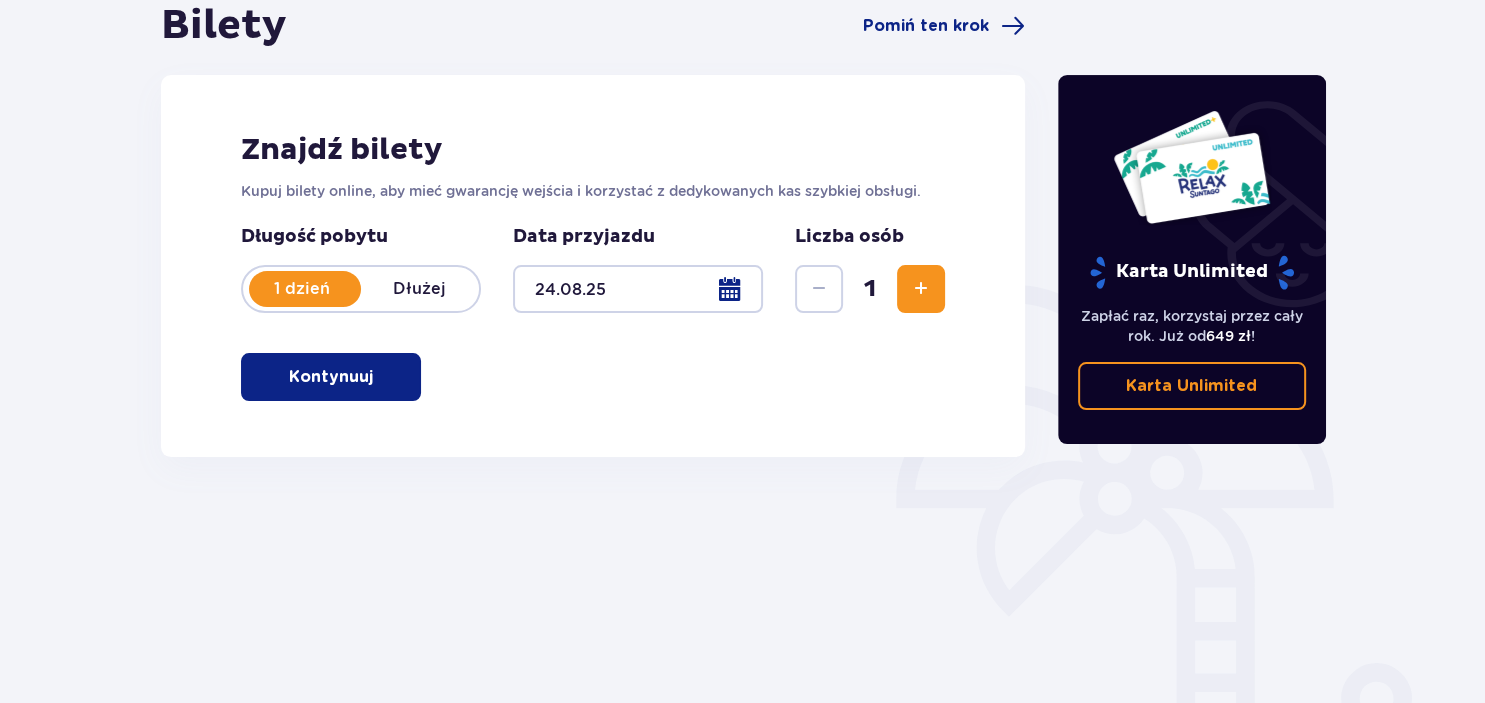 click at bounding box center [921, 289] 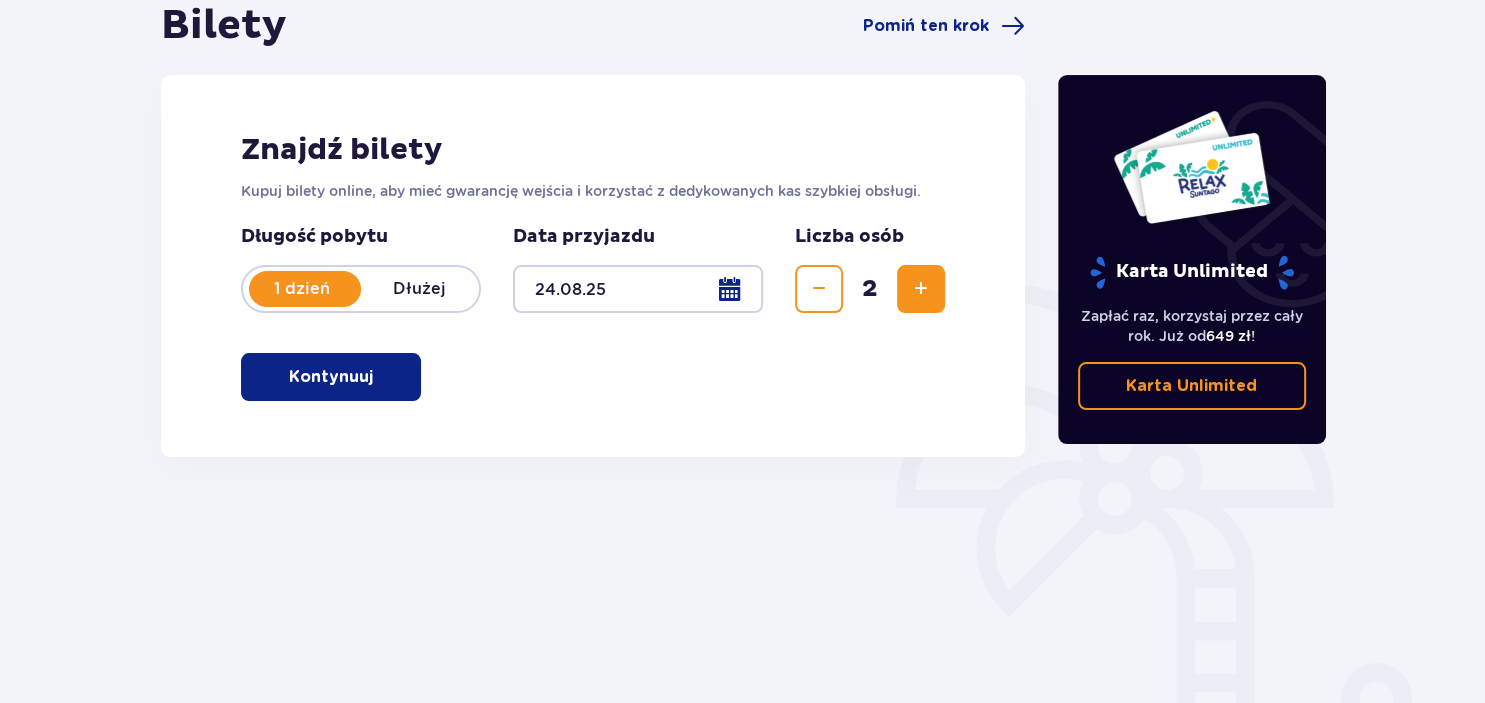 click at bounding box center [921, 289] 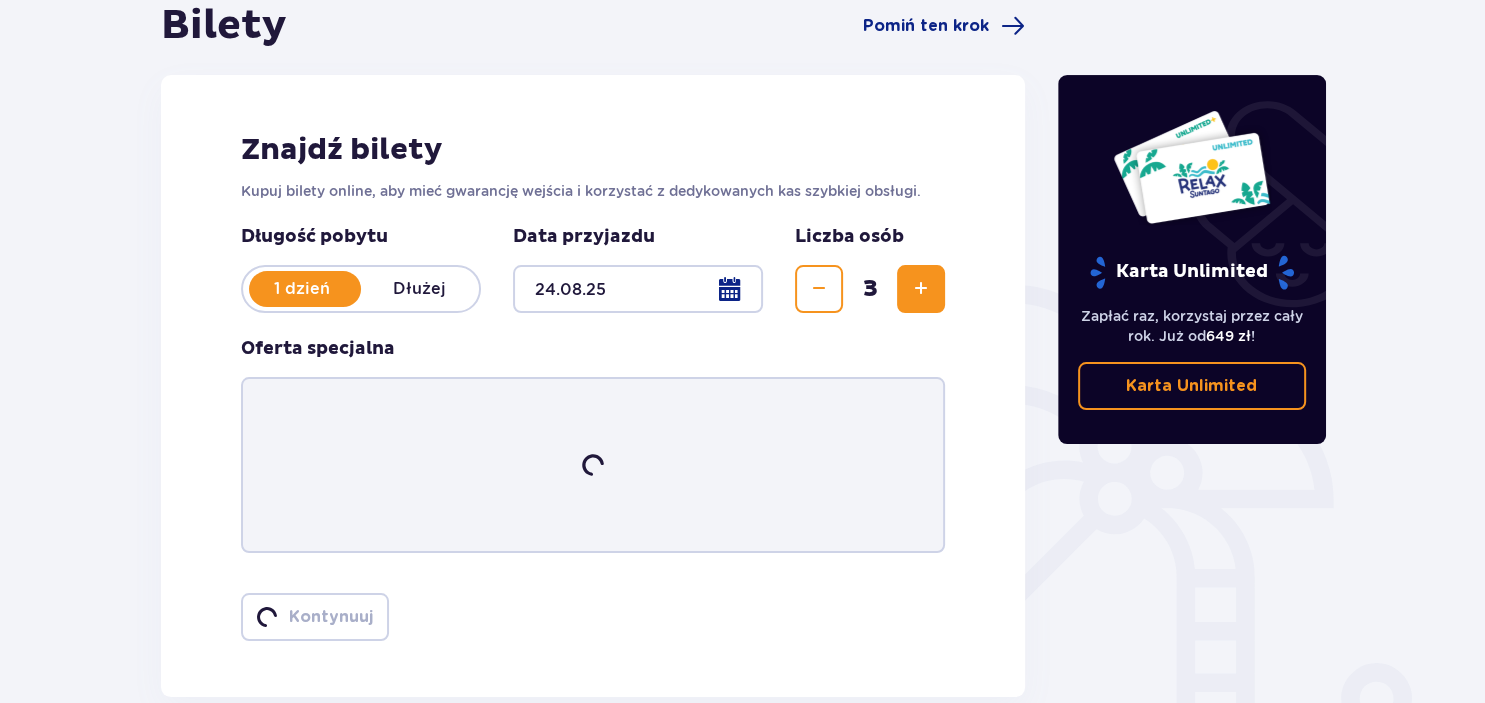 click at bounding box center (921, 289) 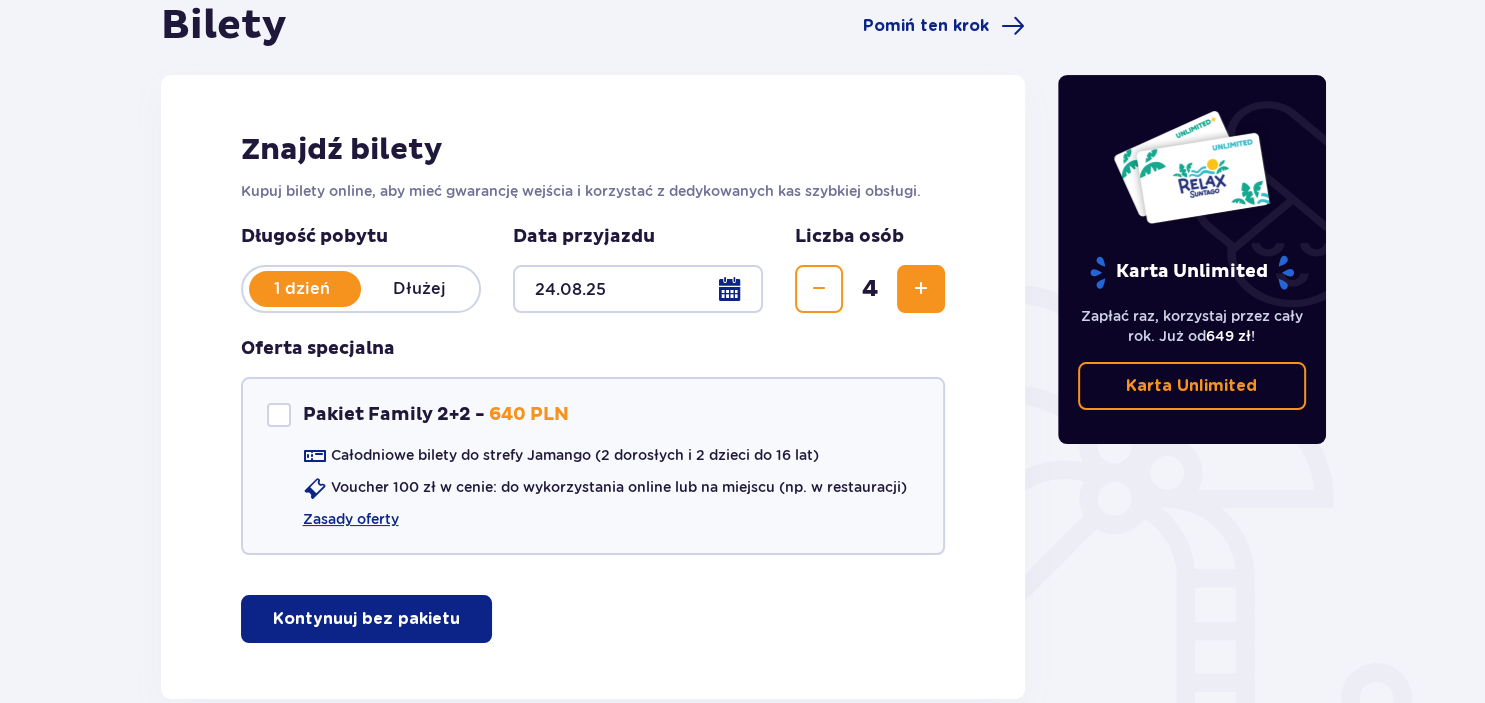 click at bounding box center [921, 289] 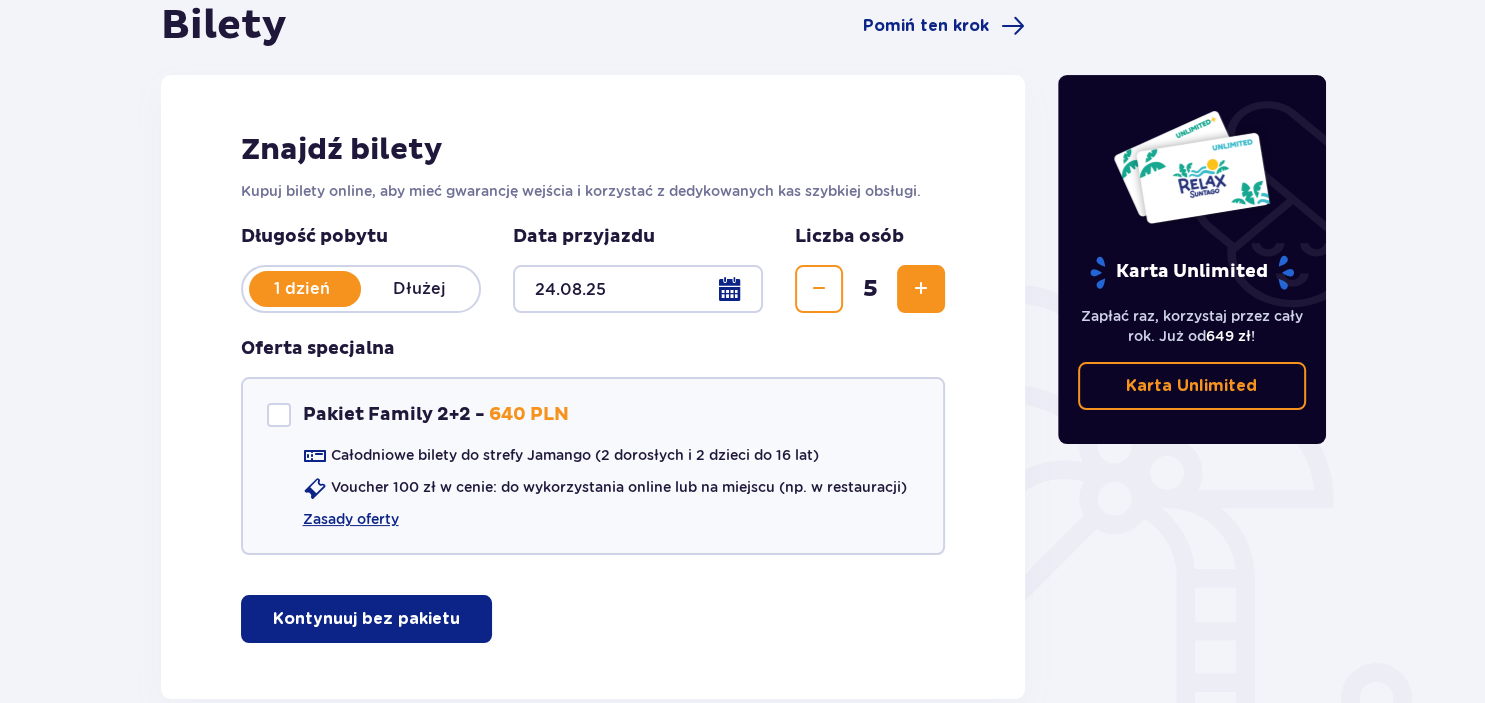 click at bounding box center (921, 289) 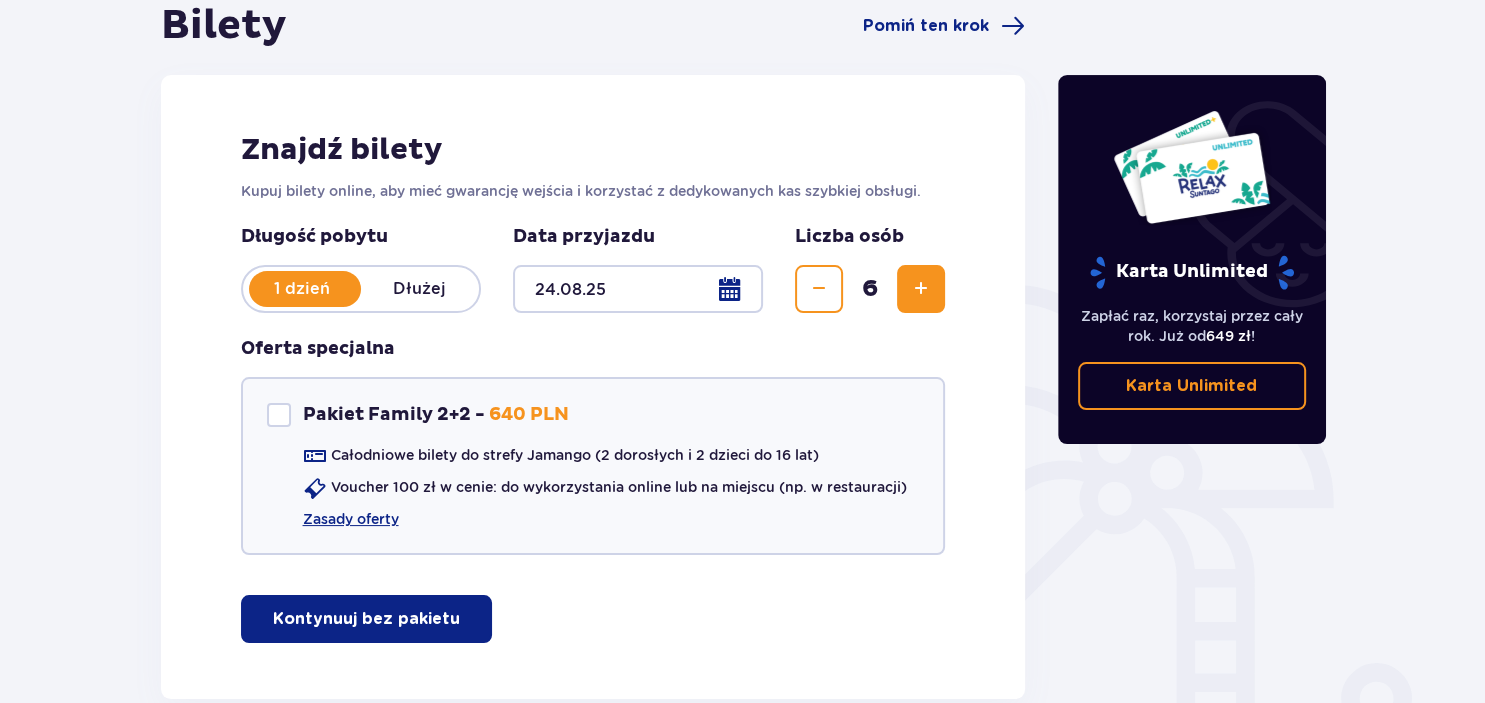 click at bounding box center (921, 289) 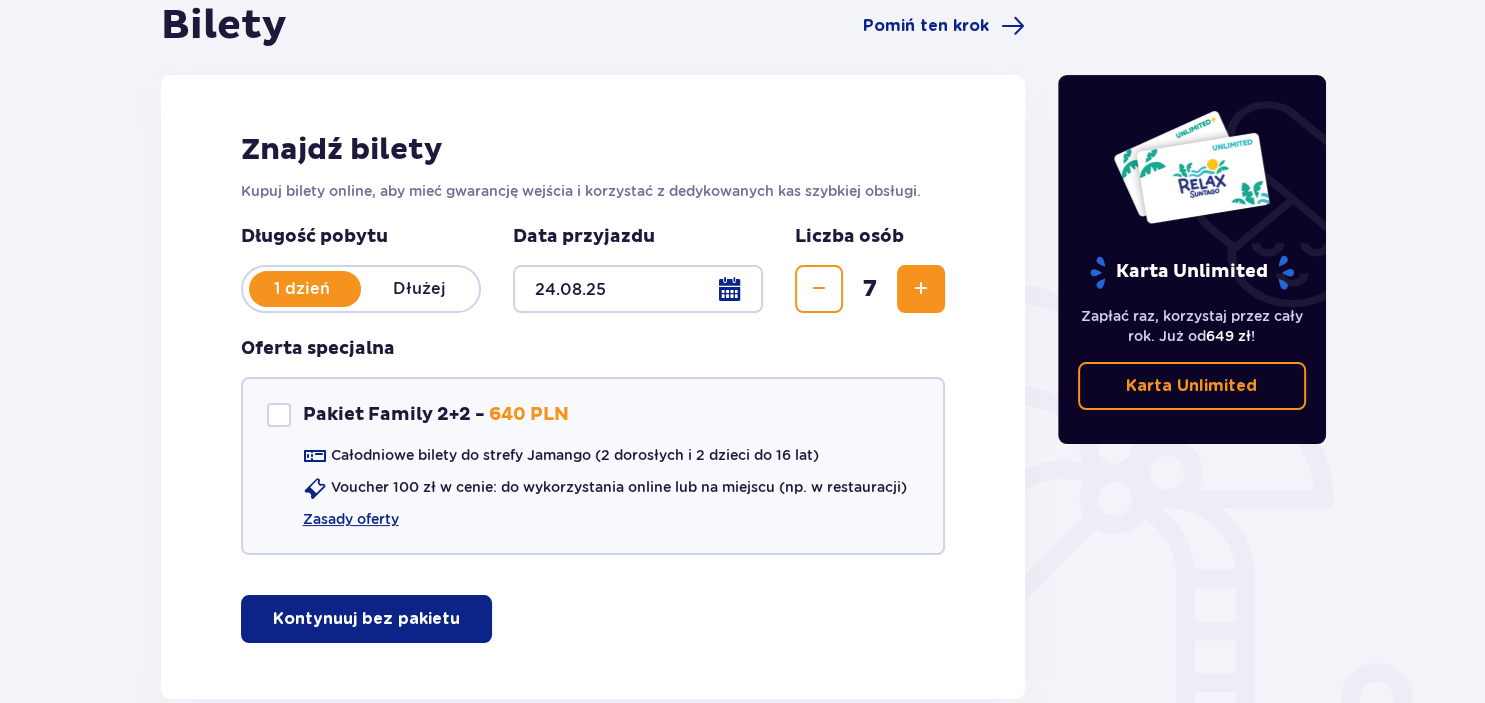 click at bounding box center (921, 289) 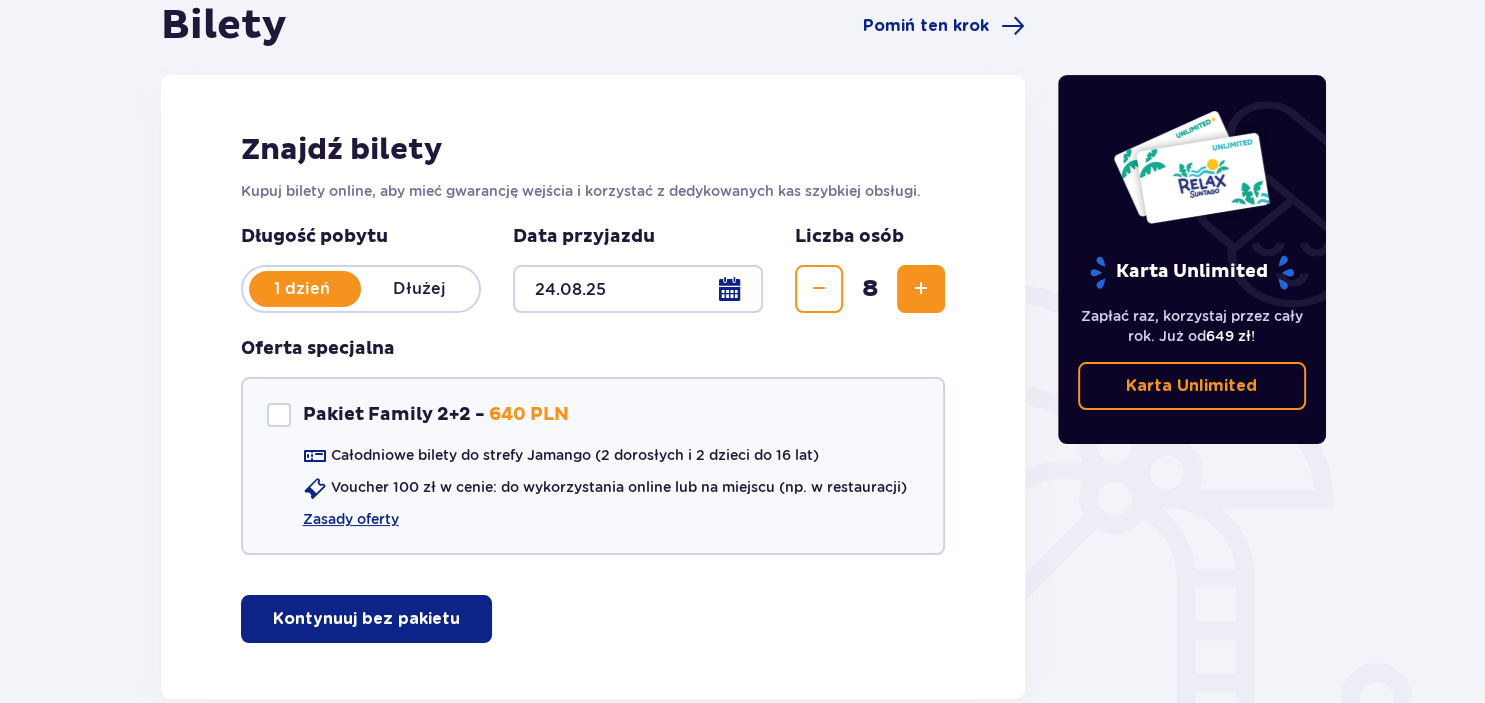 click at bounding box center [921, 289] 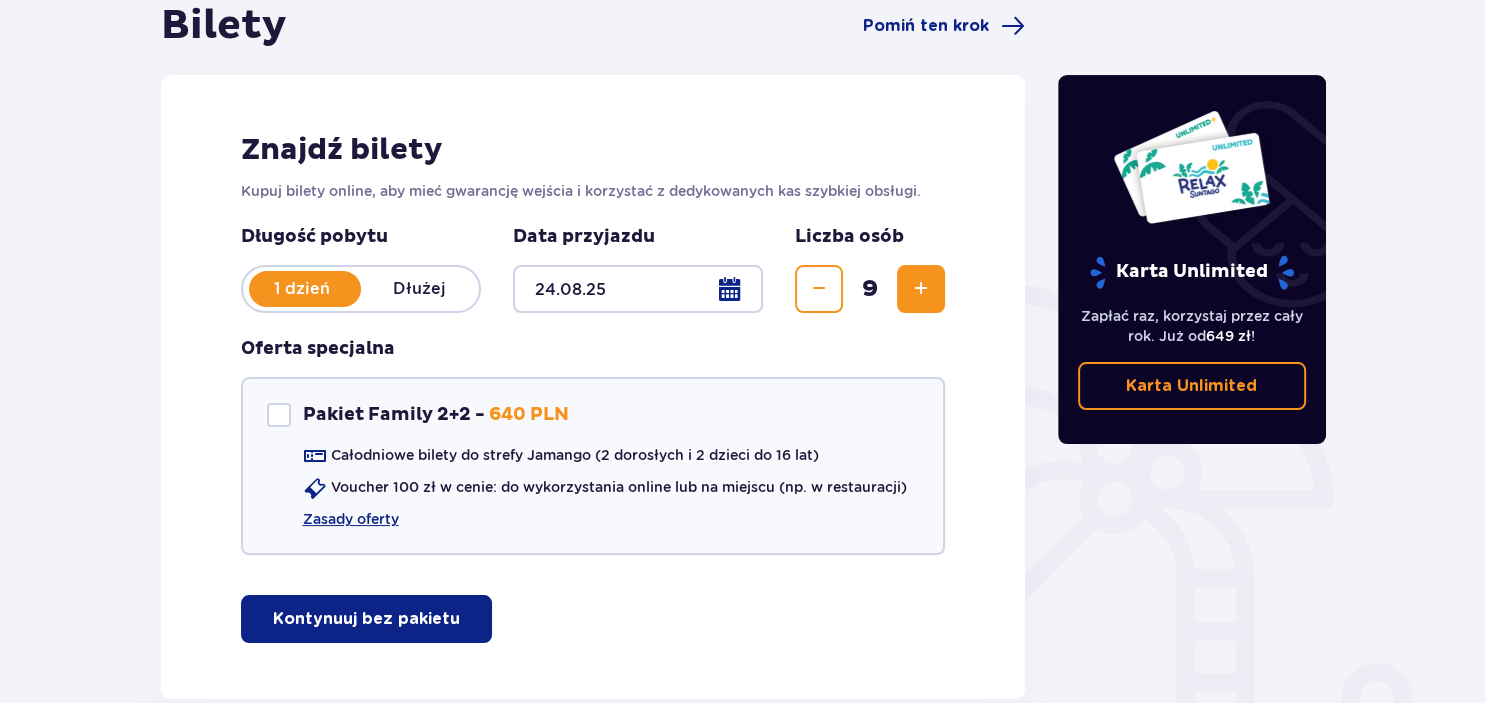 click on "Kontynuuj bez pakietu" at bounding box center [366, 619] 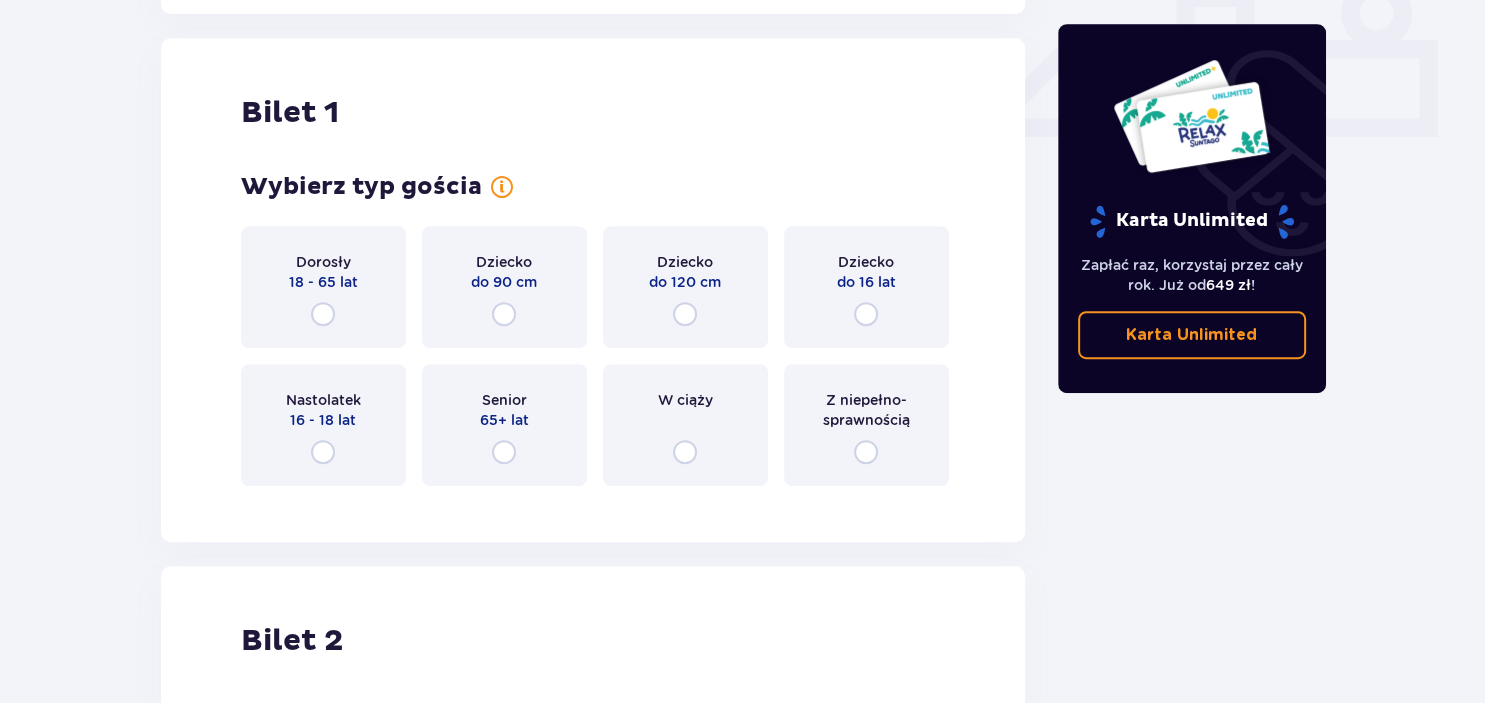 scroll, scrollTop: 909, scrollLeft: 0, axis: vertical 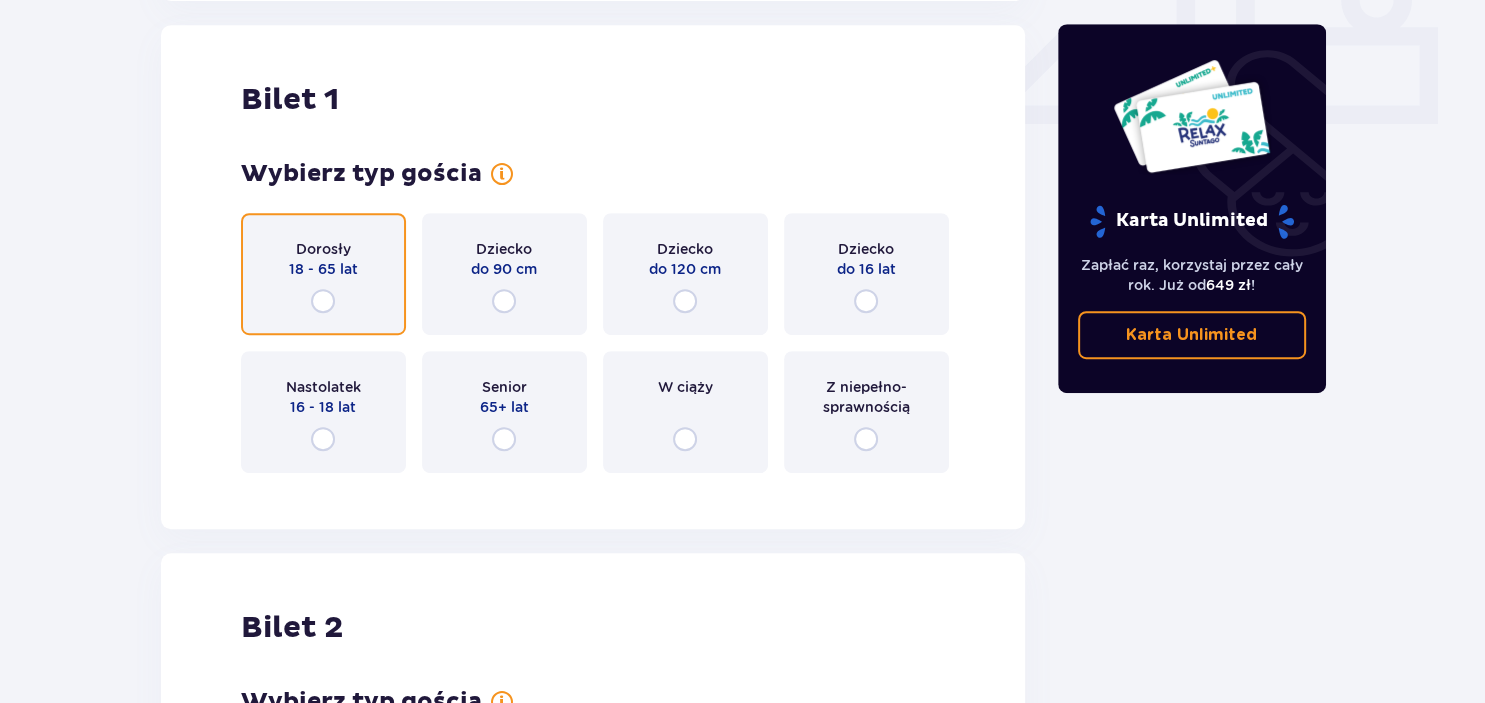 click at bounding box center (323, 301) 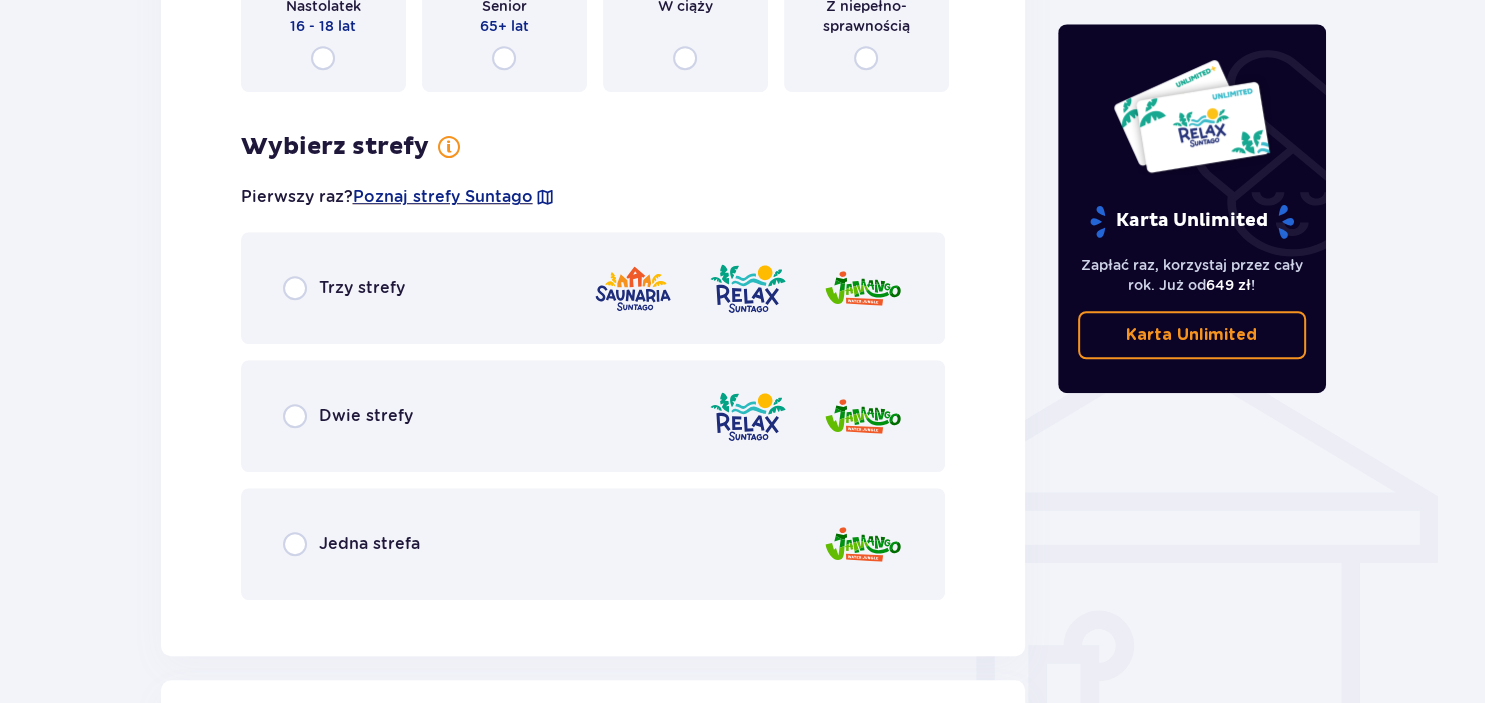 scroll, scrollTop: 1292, scrollLeft: 0, axis: vertical 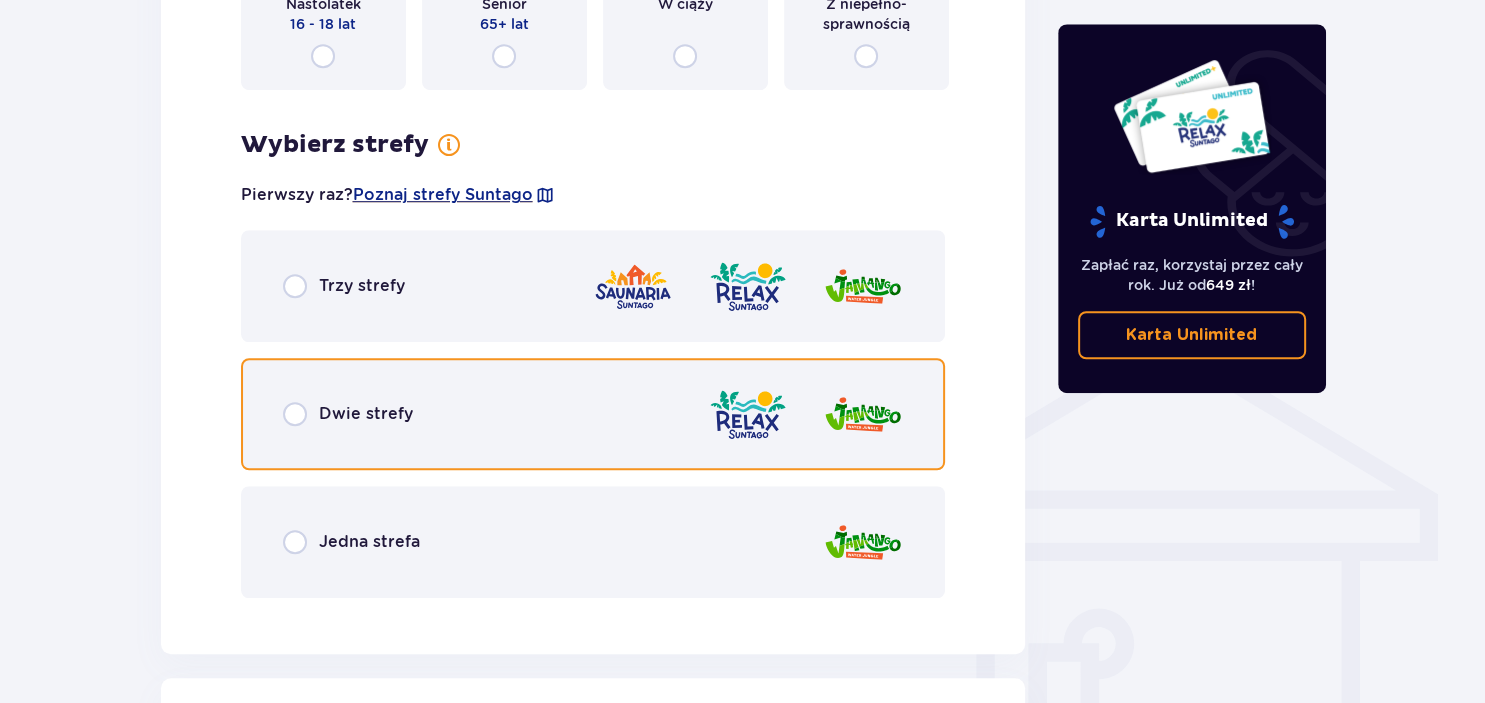click at bounding box center [295, 414] 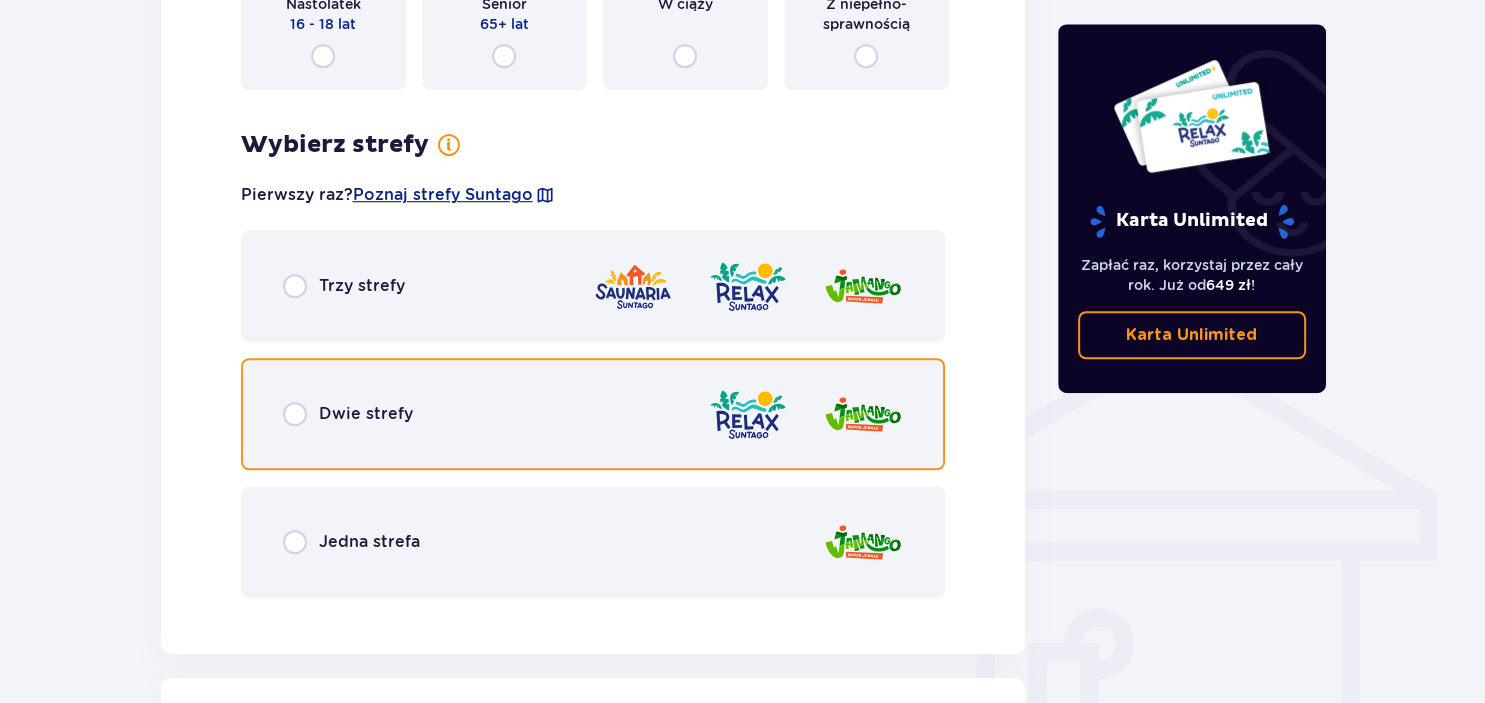 radio on "true" 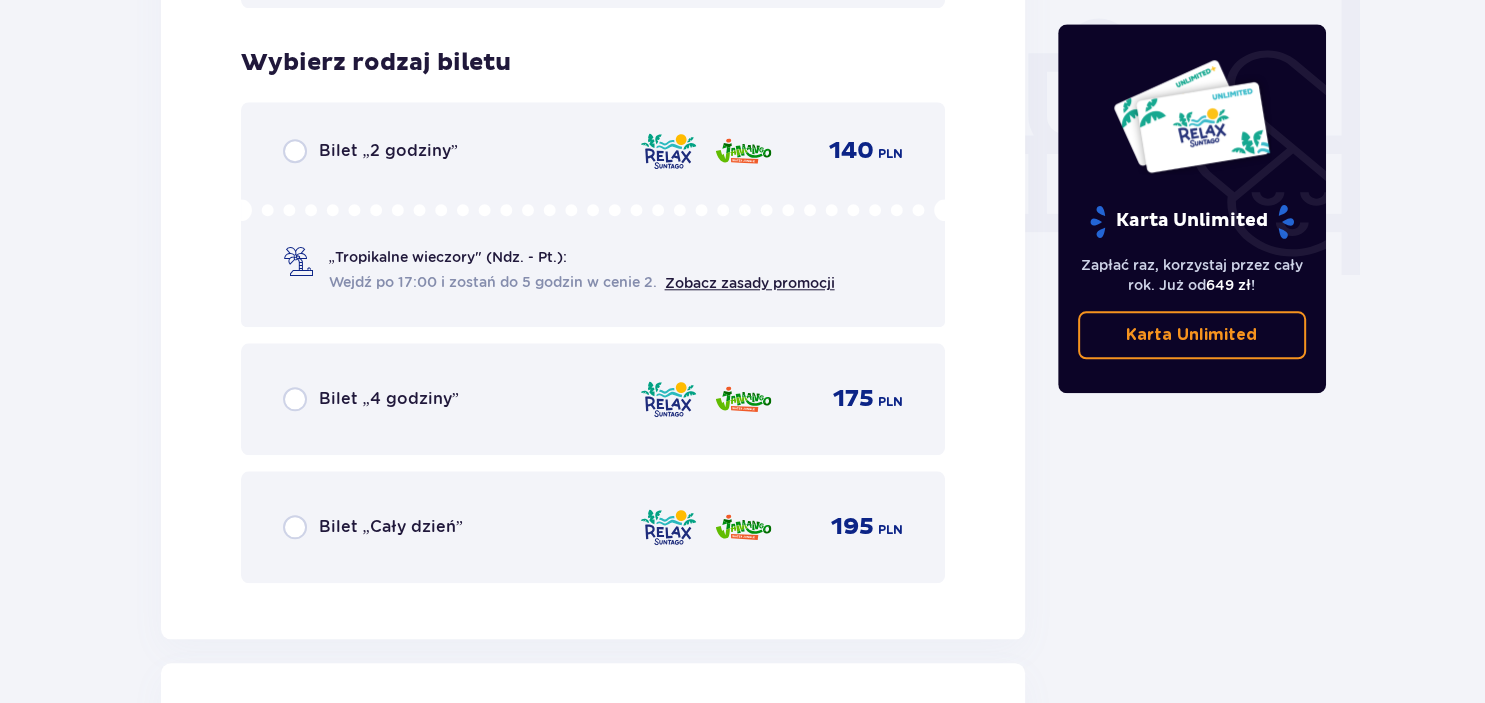 scroll, scrollTop: 1905, scrollLeft: 0, axis: vertical 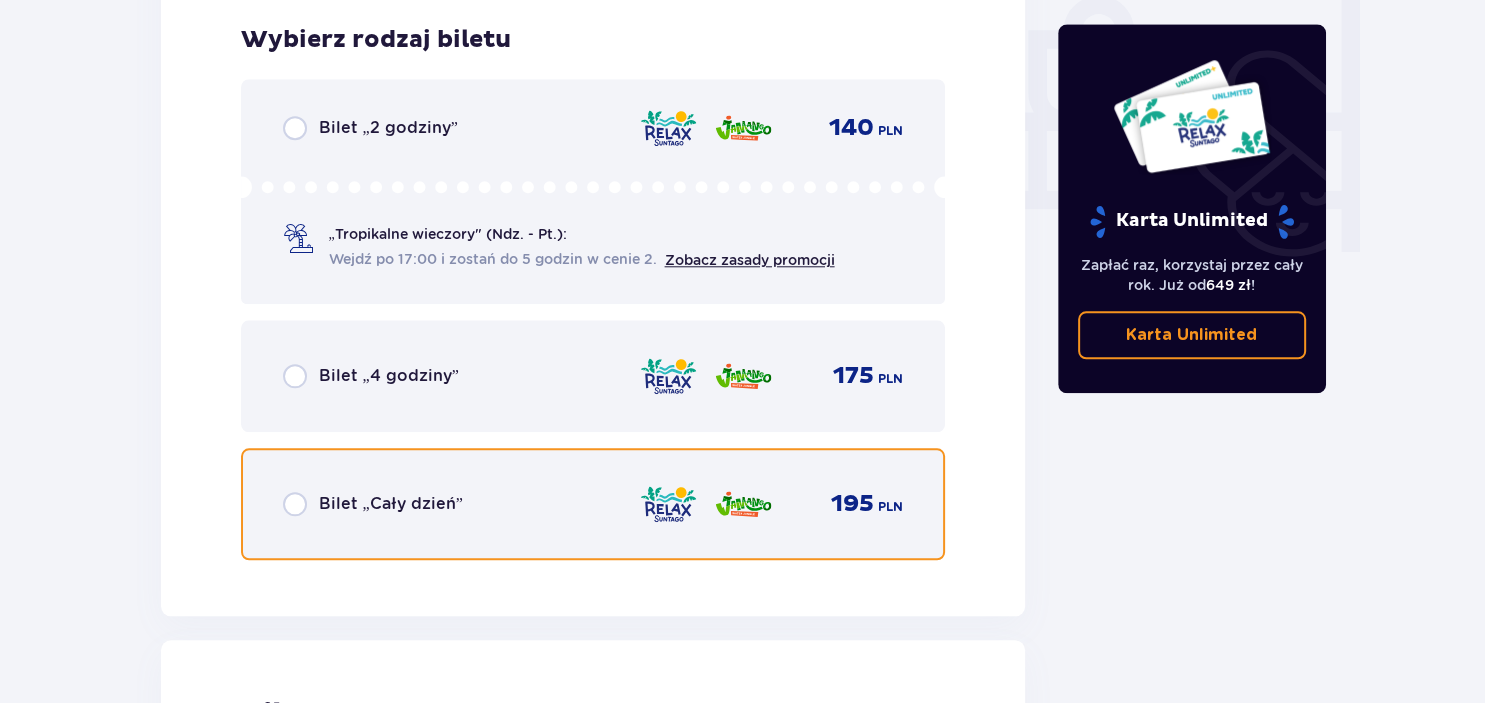 click at bounding box center (295, 504) 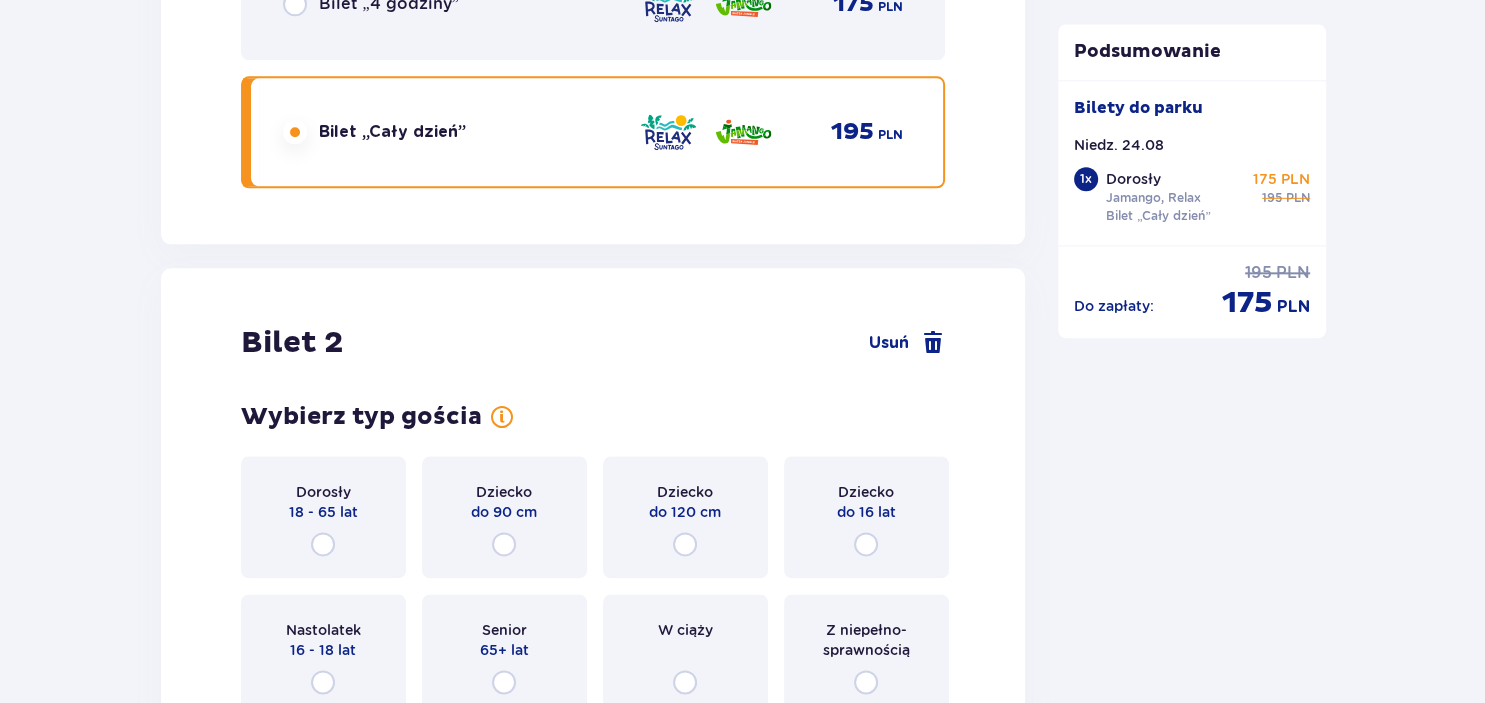 scroll, scrollTop: 2519, scrollLeft: 0, axis: vertical 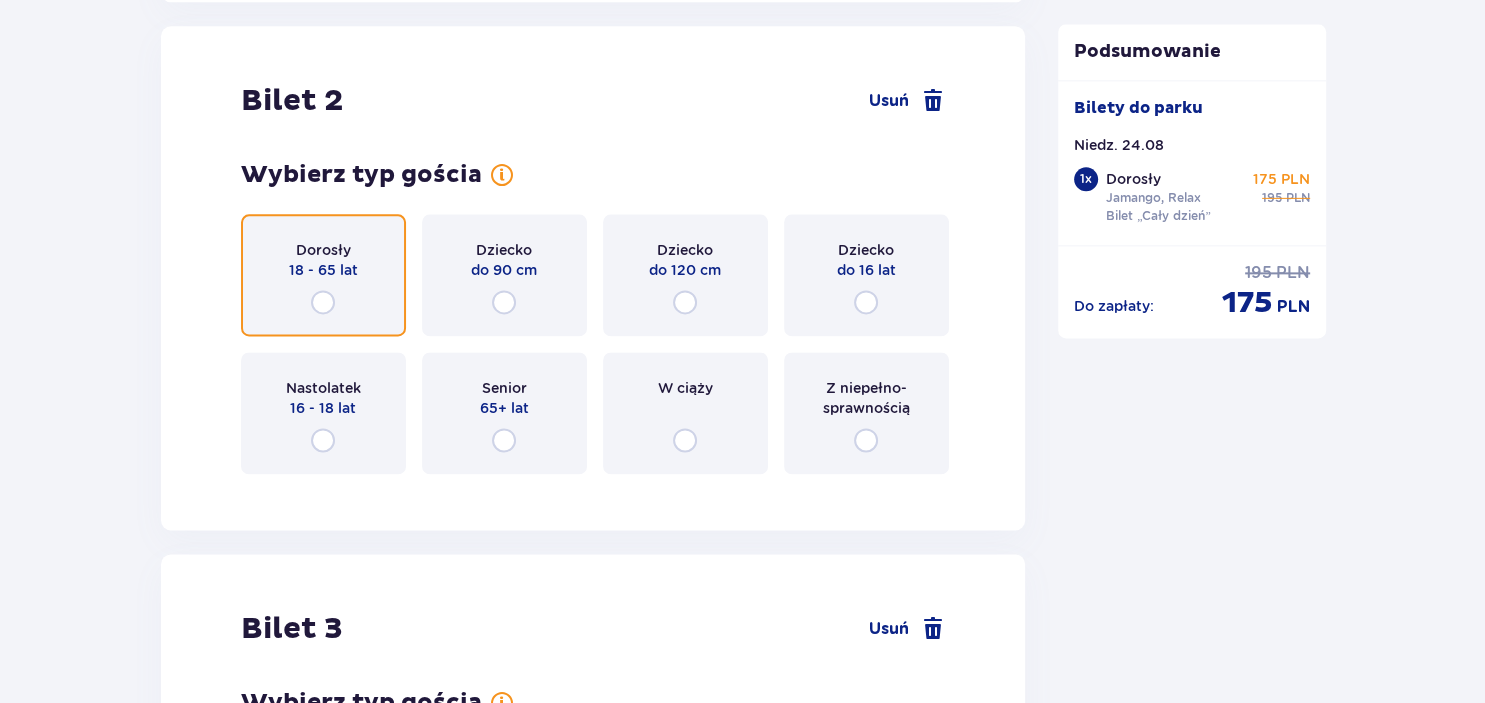 click at bounding box center [323, 302] 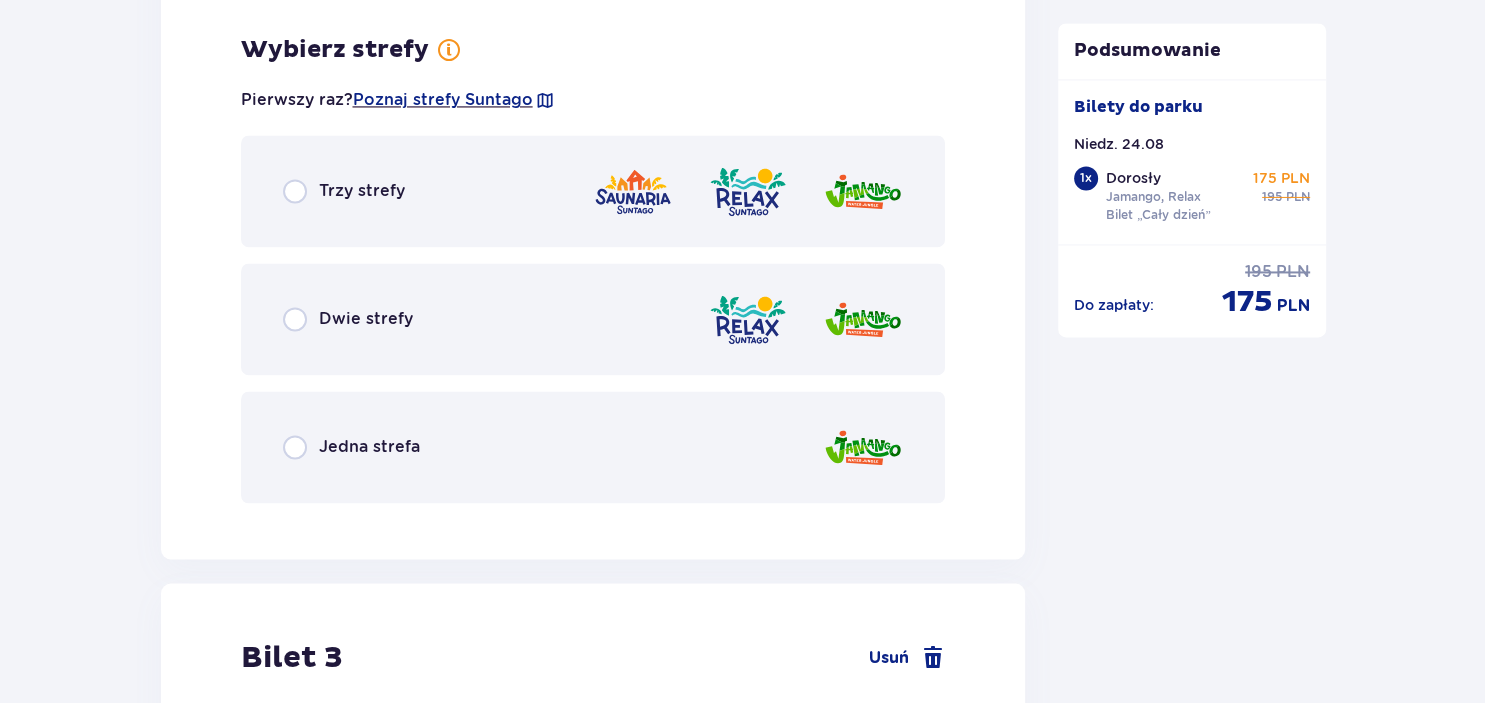 scroll, scrollTop: 3007, scrollLeft: 0, axis: vertical 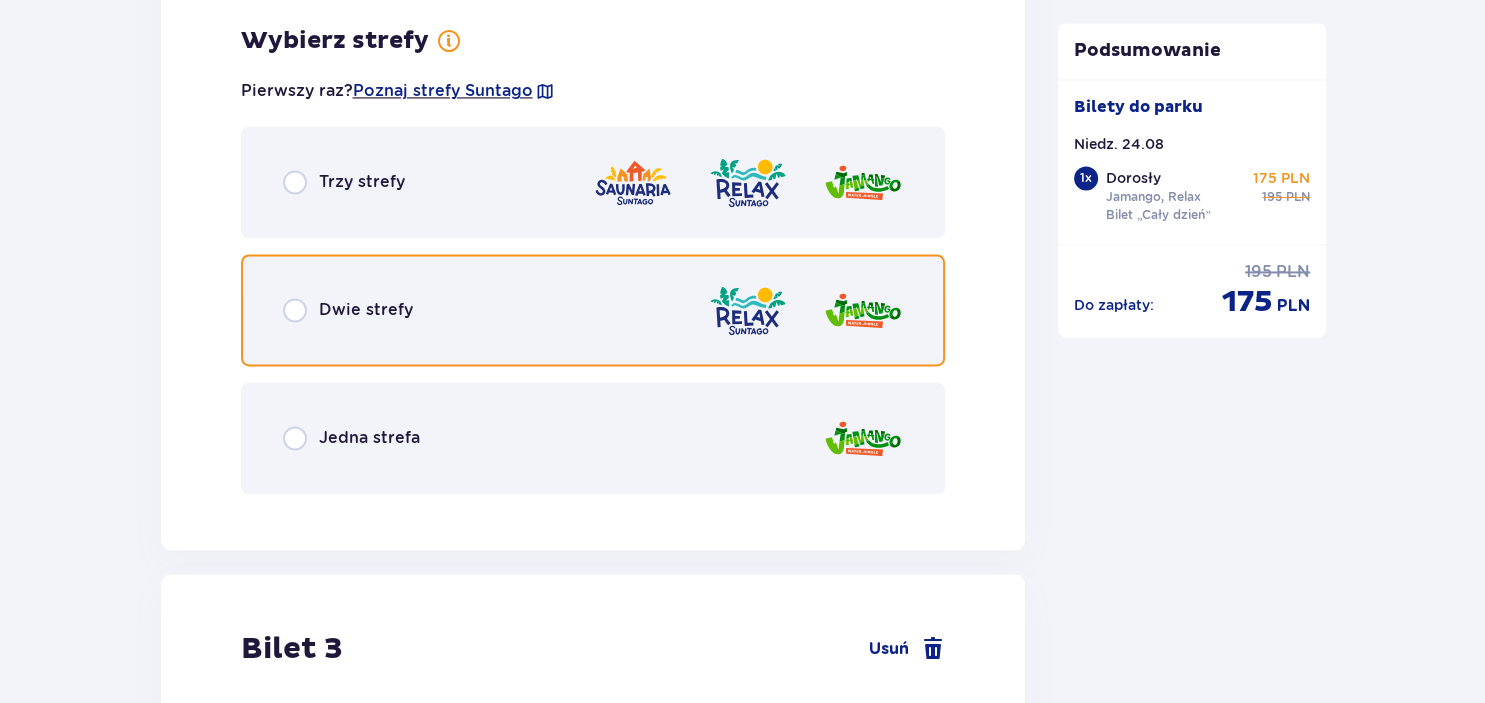 click at bounding box center [295, 310] 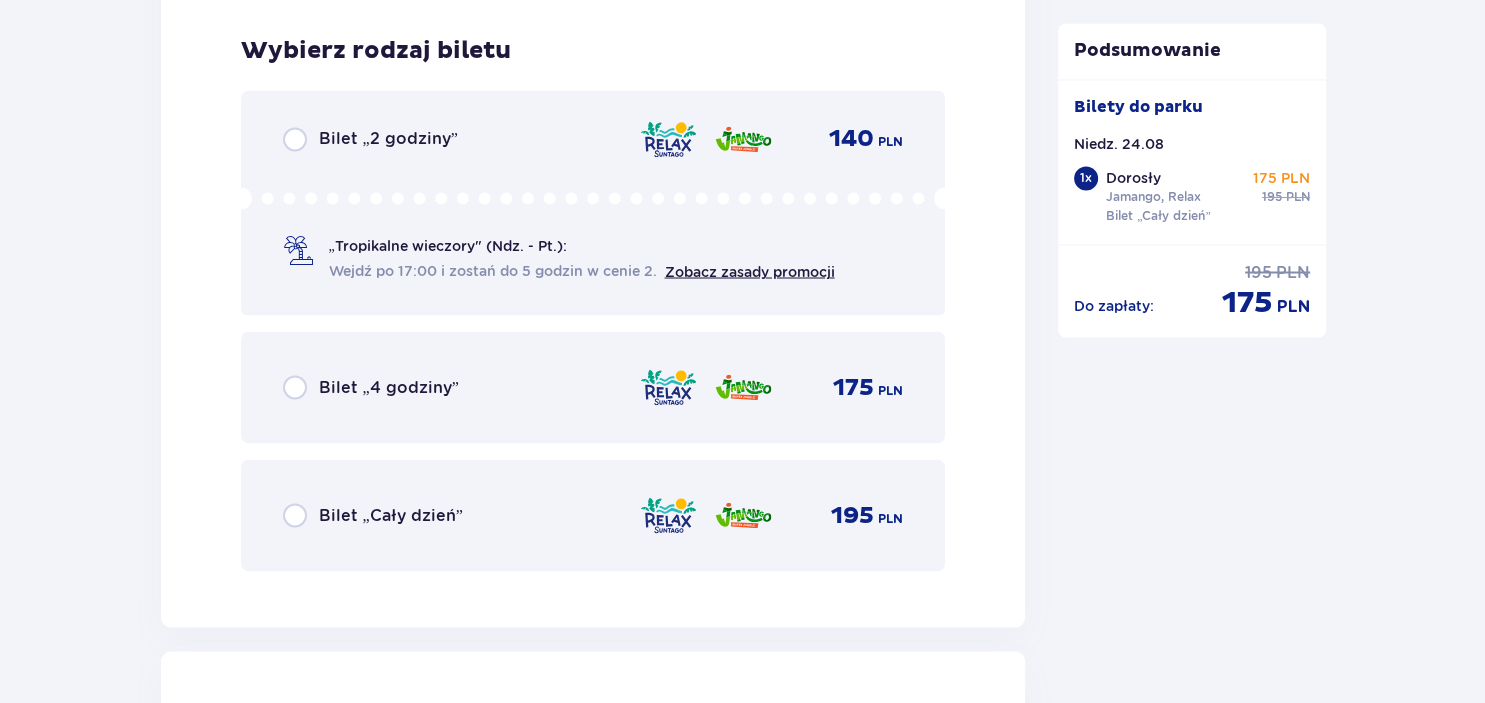 scroll, scrollTop: 3515, scrollLeft: 0, axis: vertical 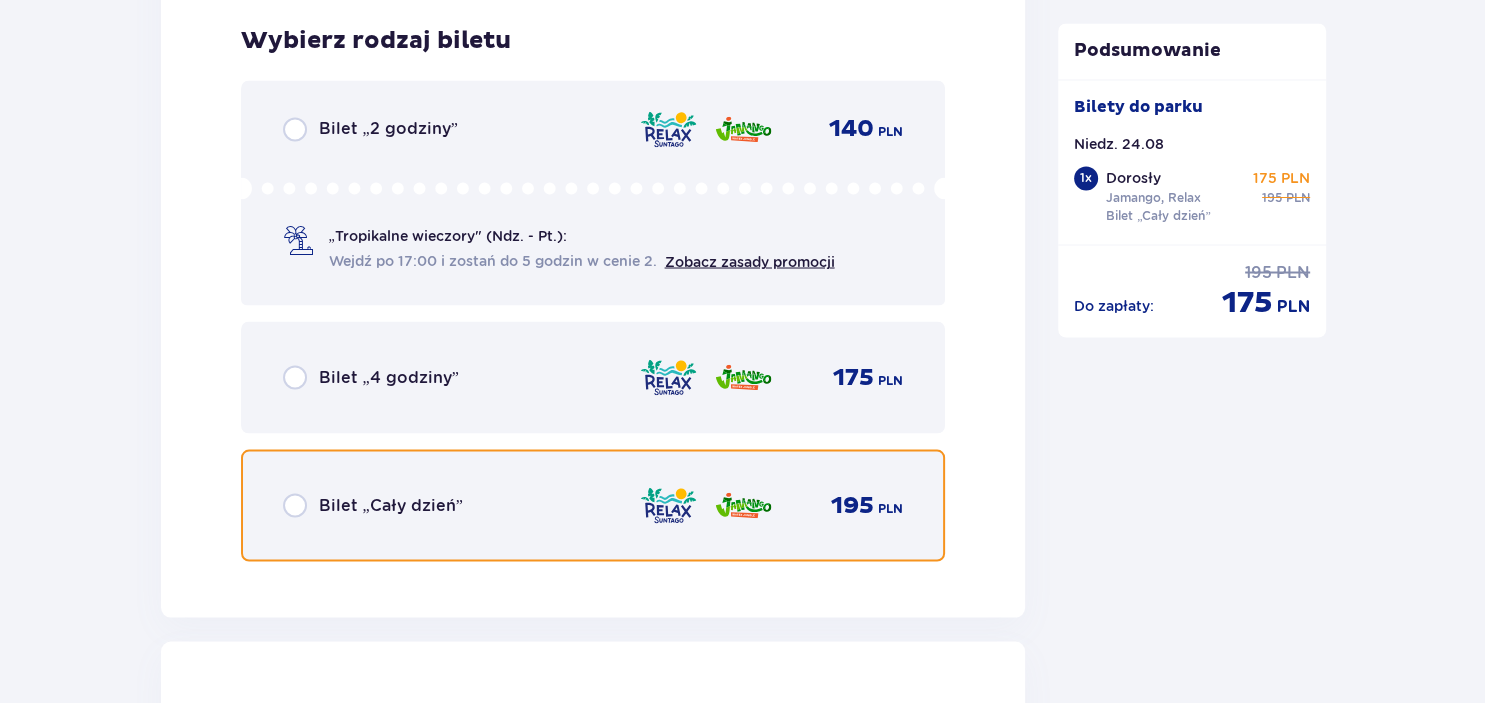 click at bounding box center (295, 505) 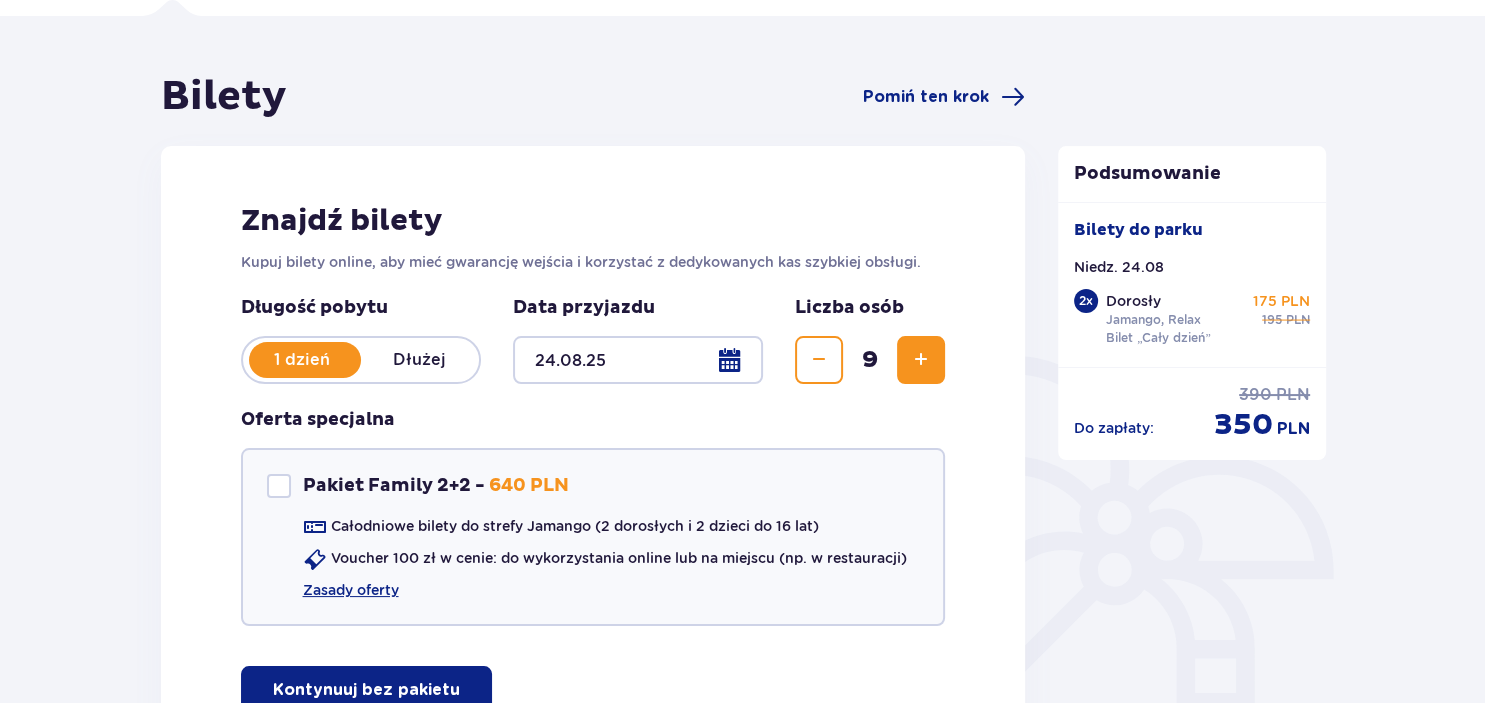 scroll, scrollTop: 316, scrollLeft: 0, axis: vertical 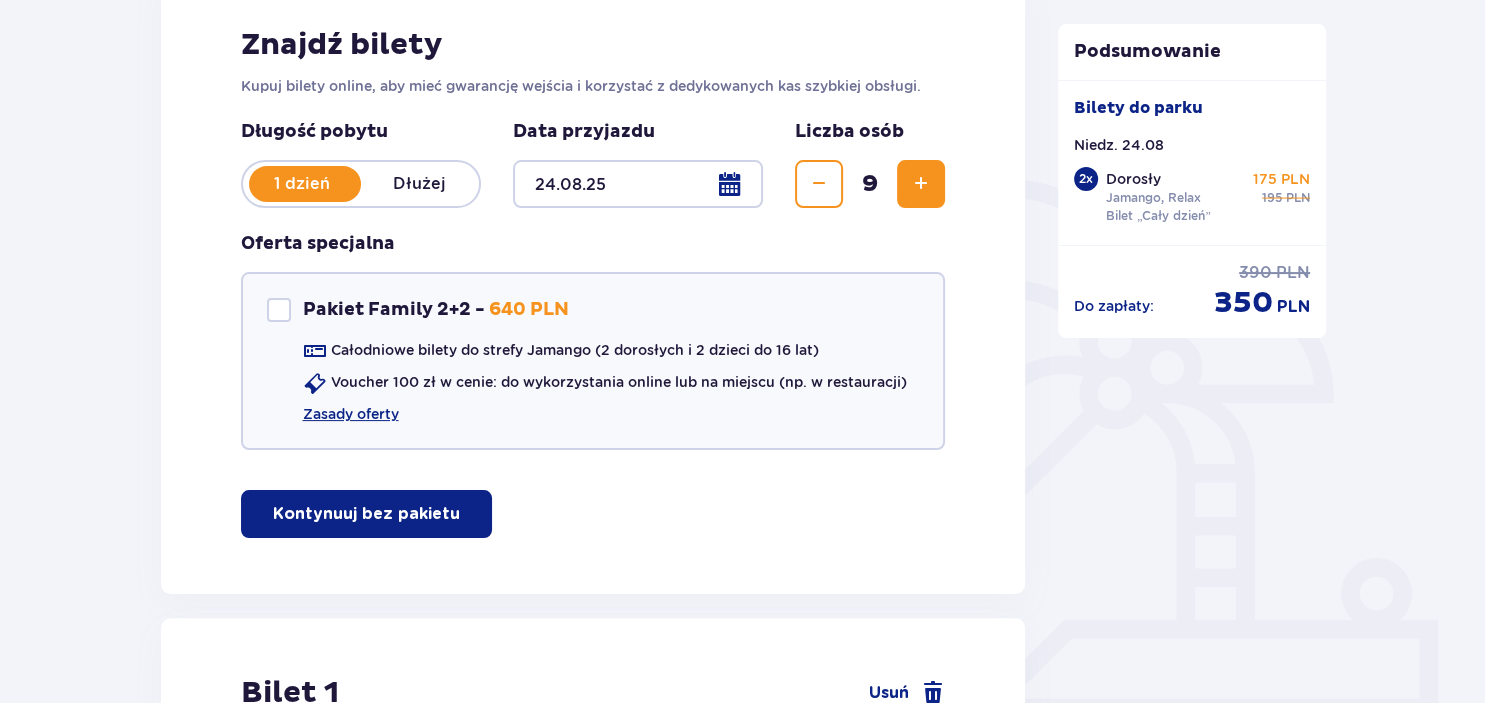 click at bounding box center (638, 184) 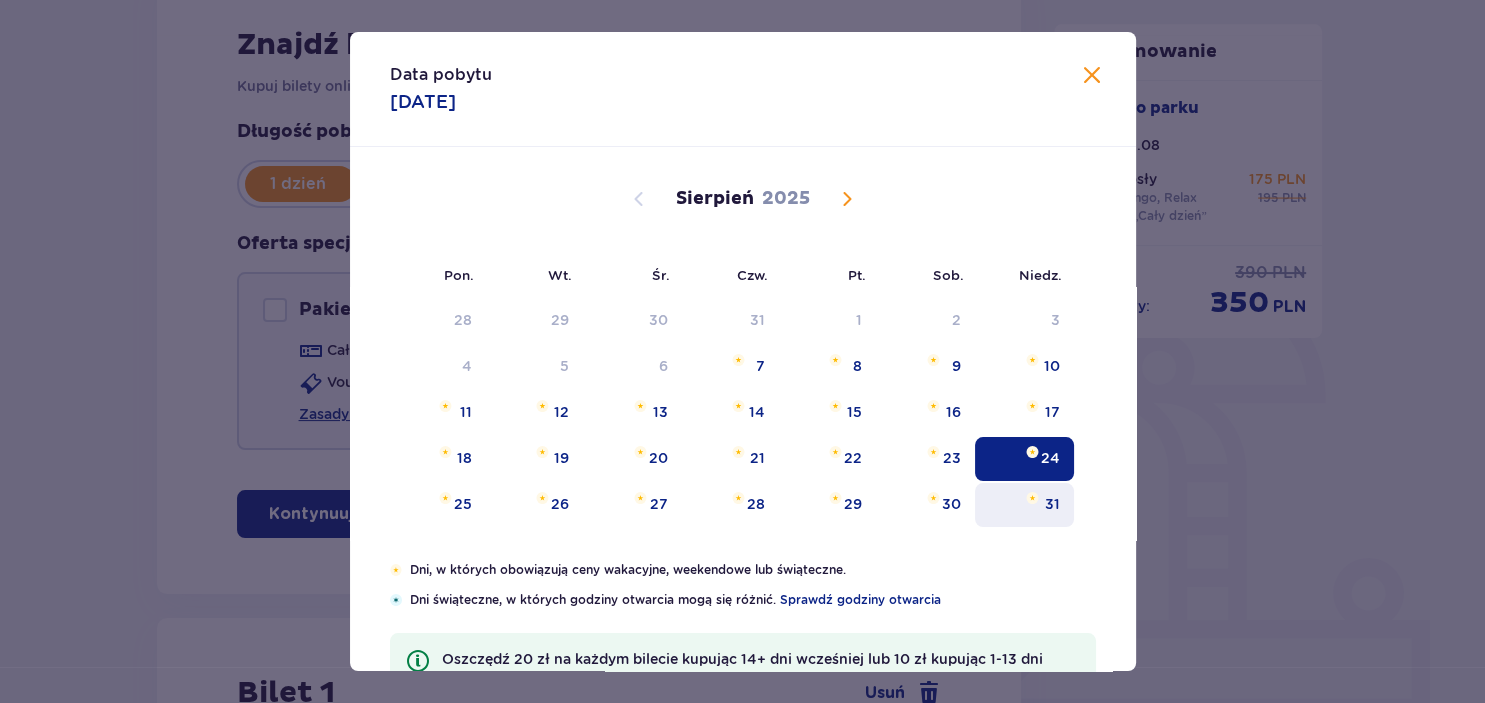 click on "31" at bounding box center [1052, 504] 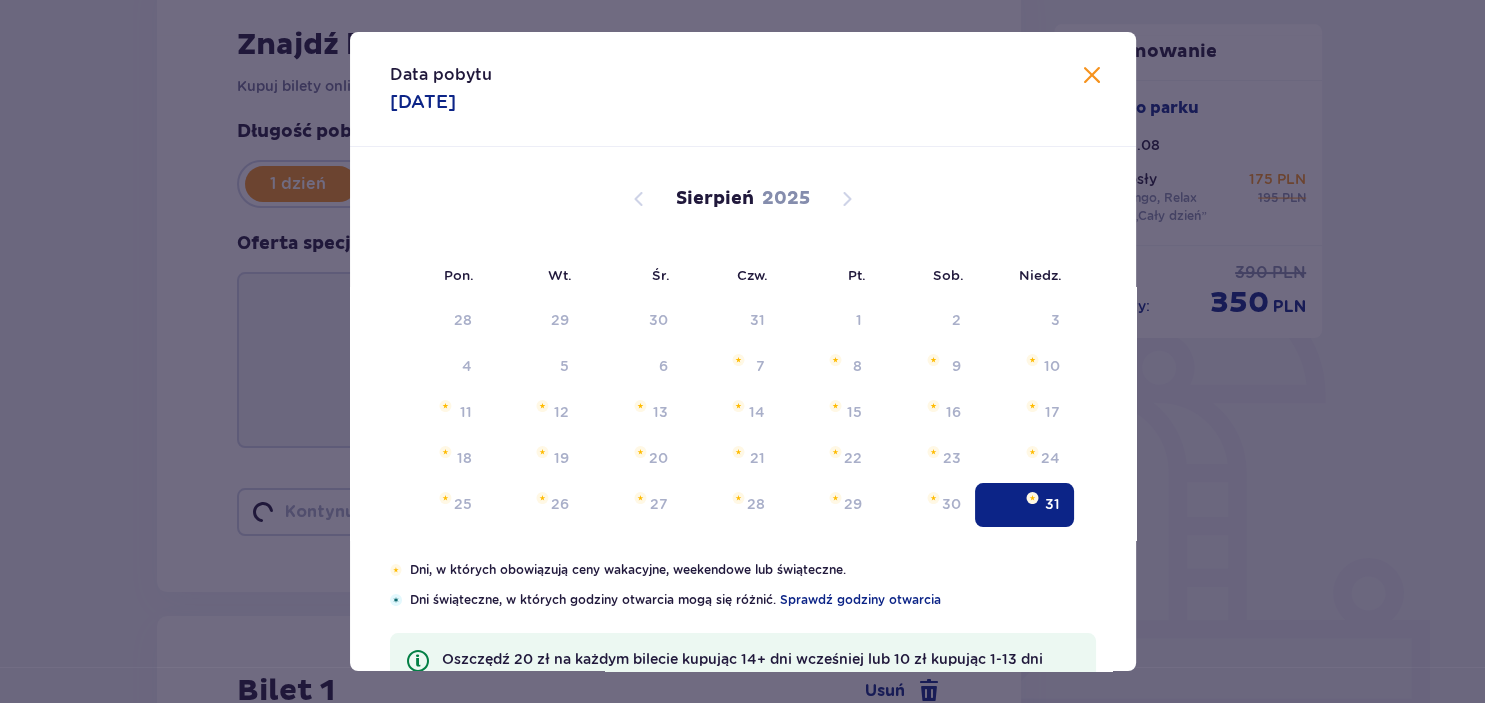type on "31.08.25" 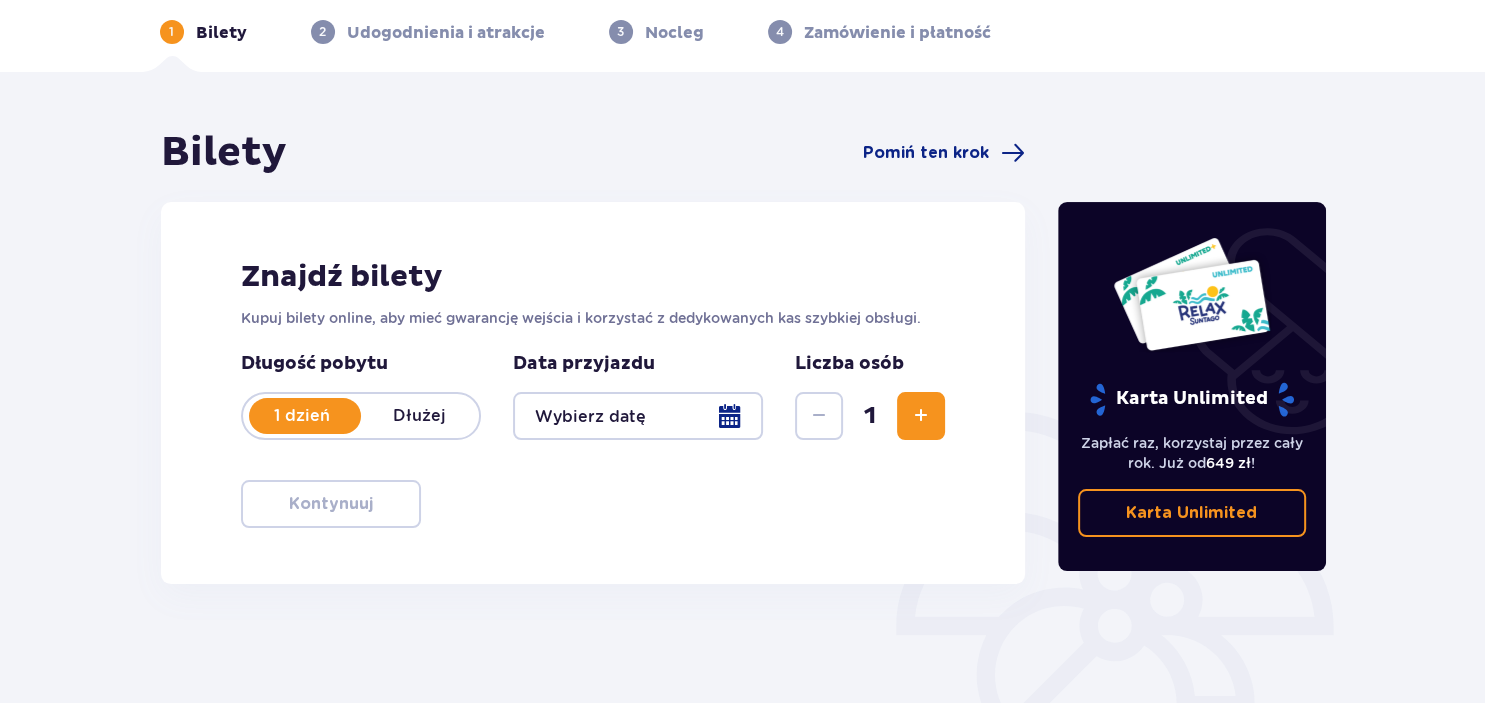 click at bounding box center [921, 416] 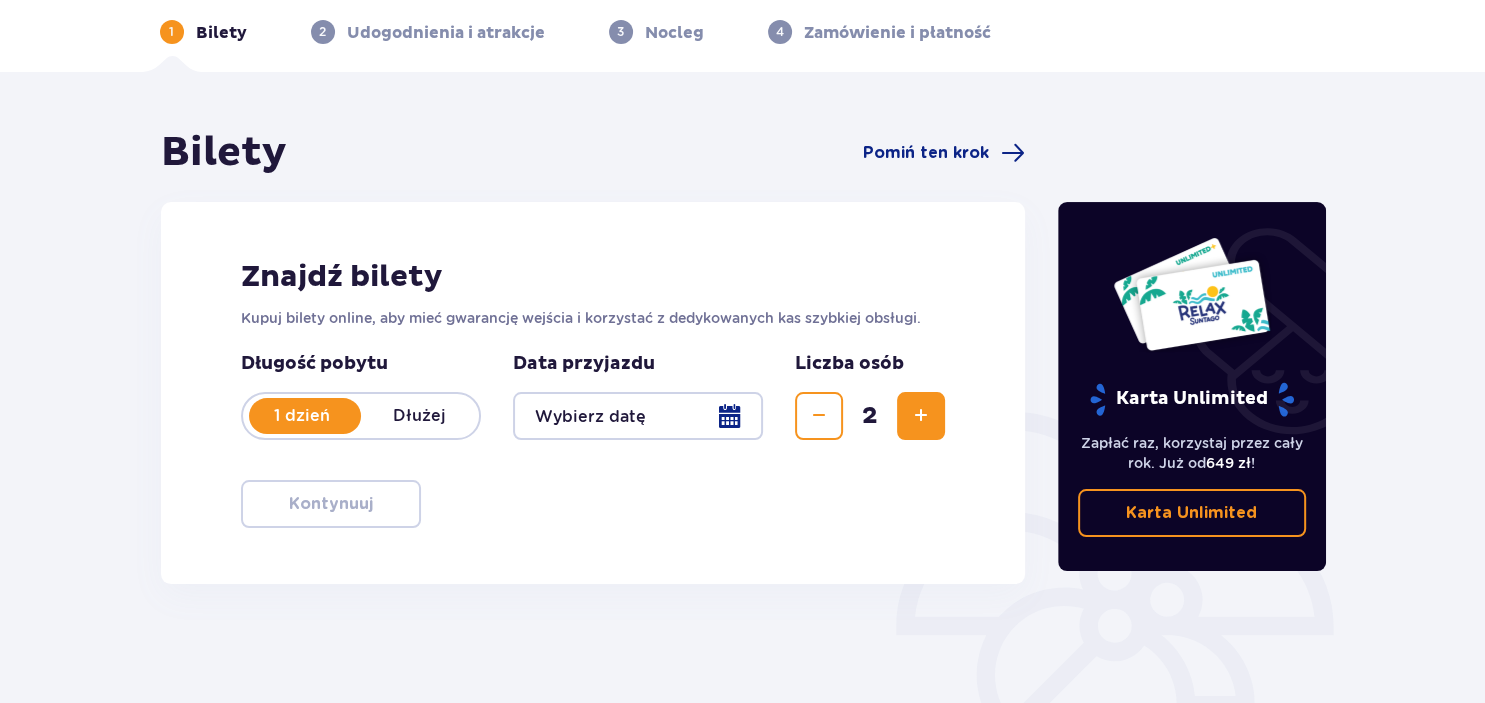 click at bounding box center (638, 416) 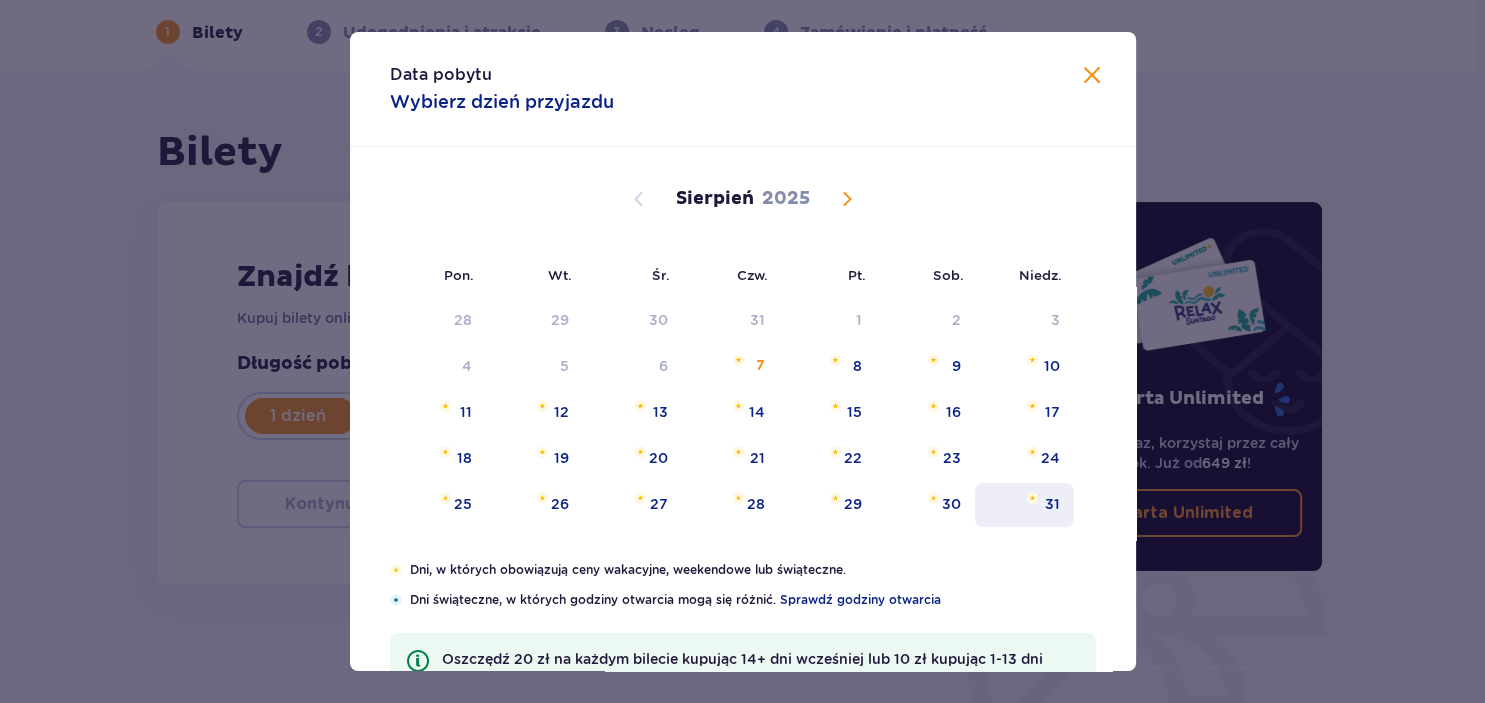 click on "31" at bounding box center (1024, 505) 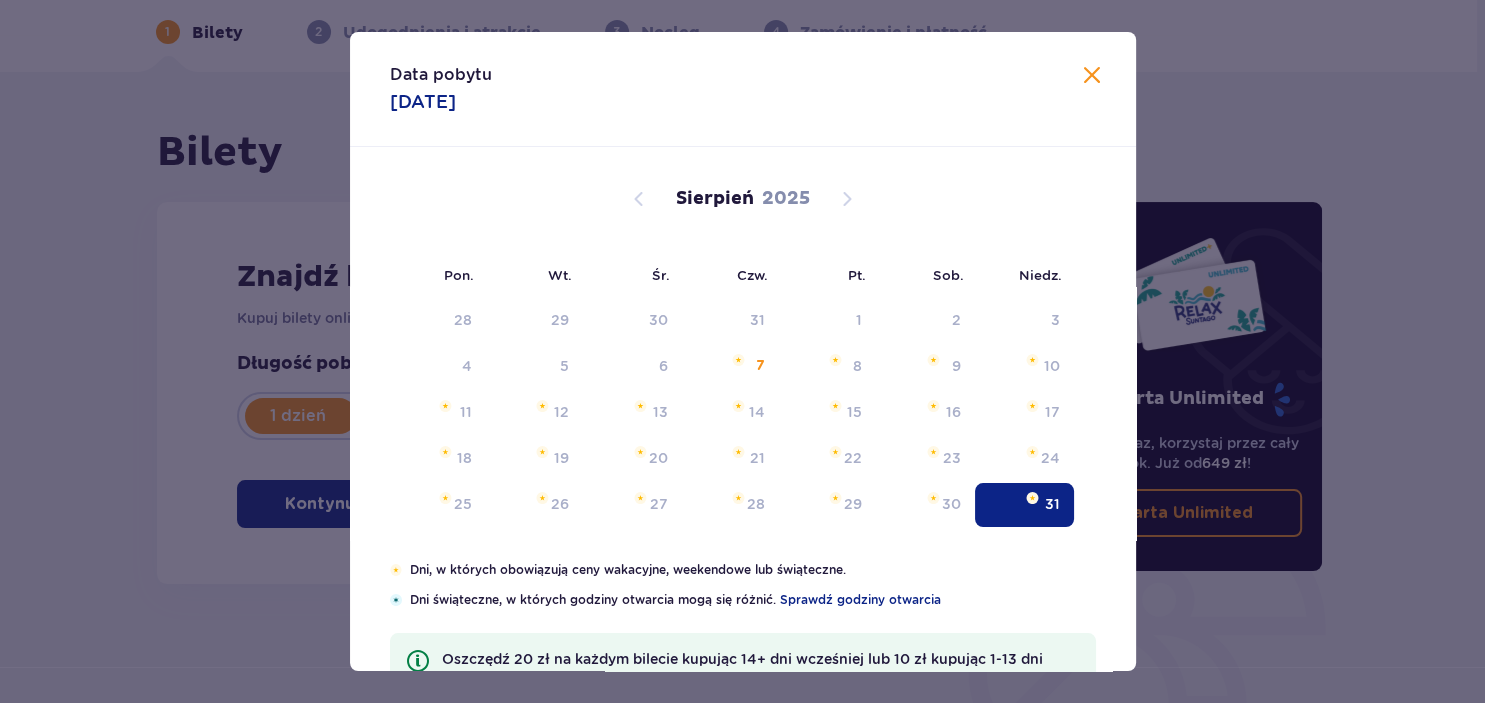 type on "31.08.25" 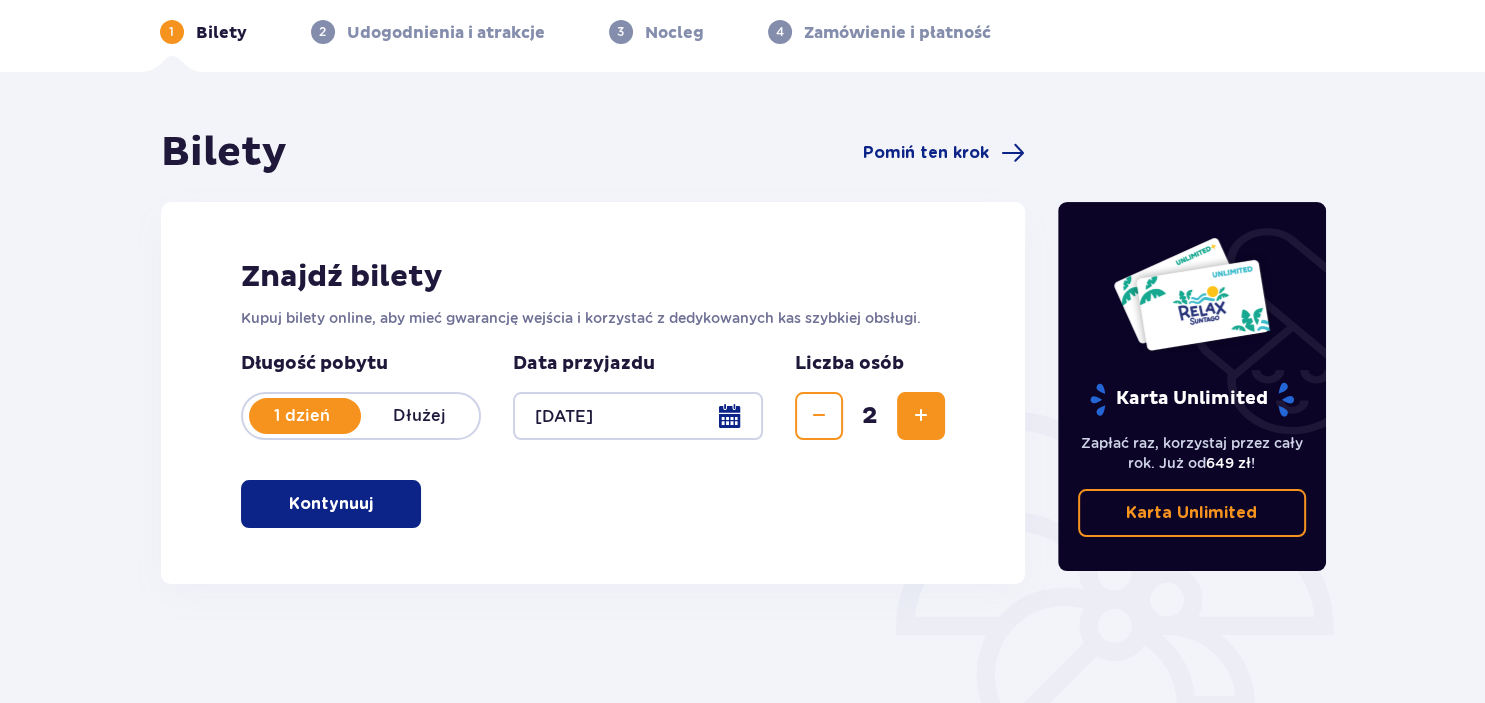 click on "Kontynuuj" at bounding box center (331, 504) 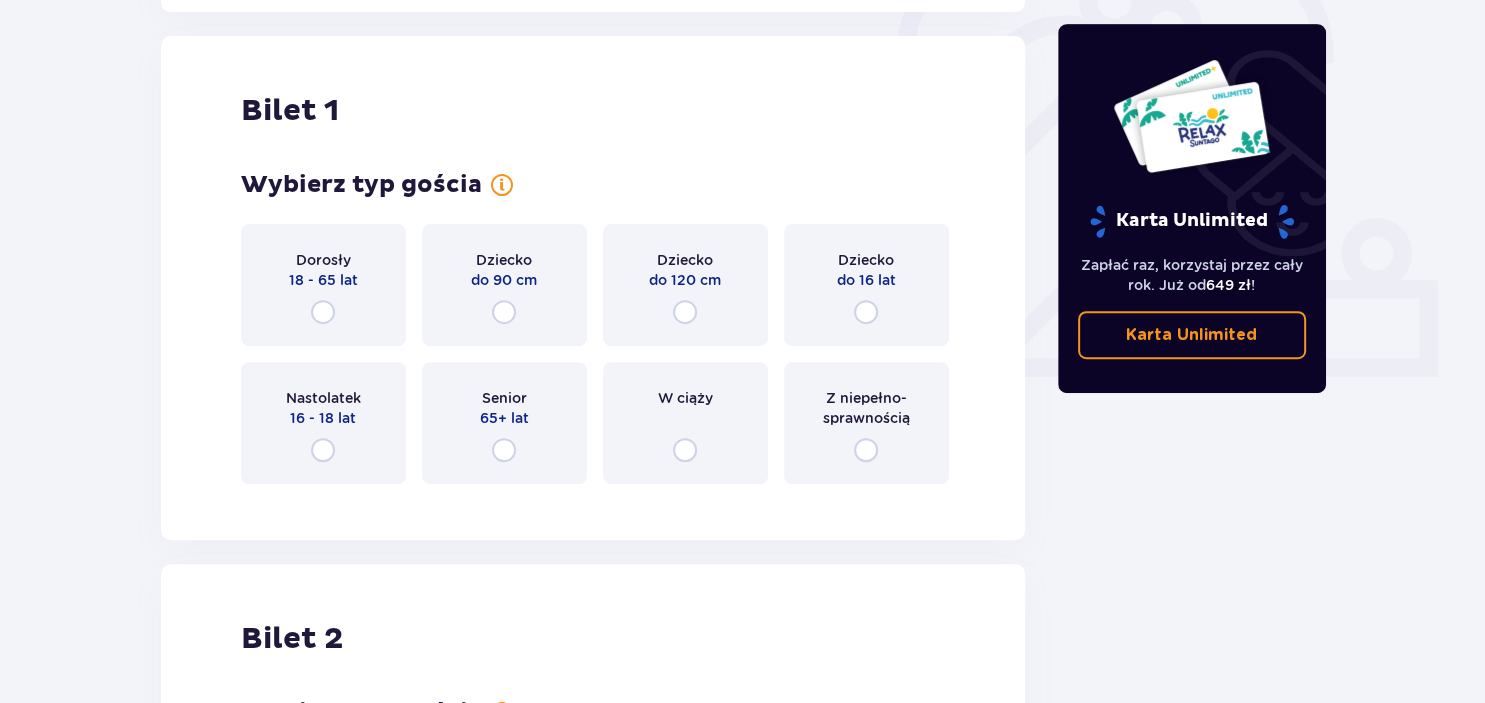 scroll, scrollTop: 668, scrollLeft: 0, axis: vertical 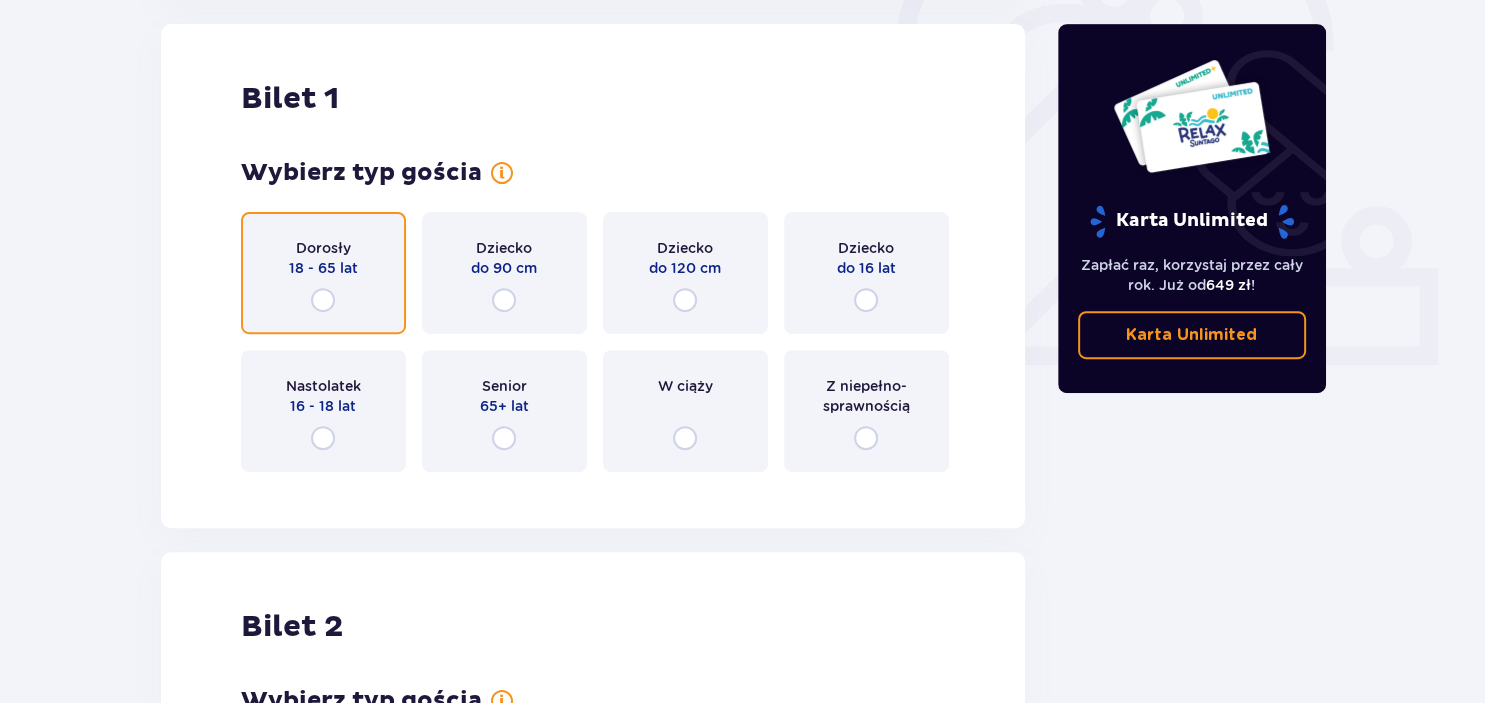 click at bounding box center [323, 300] 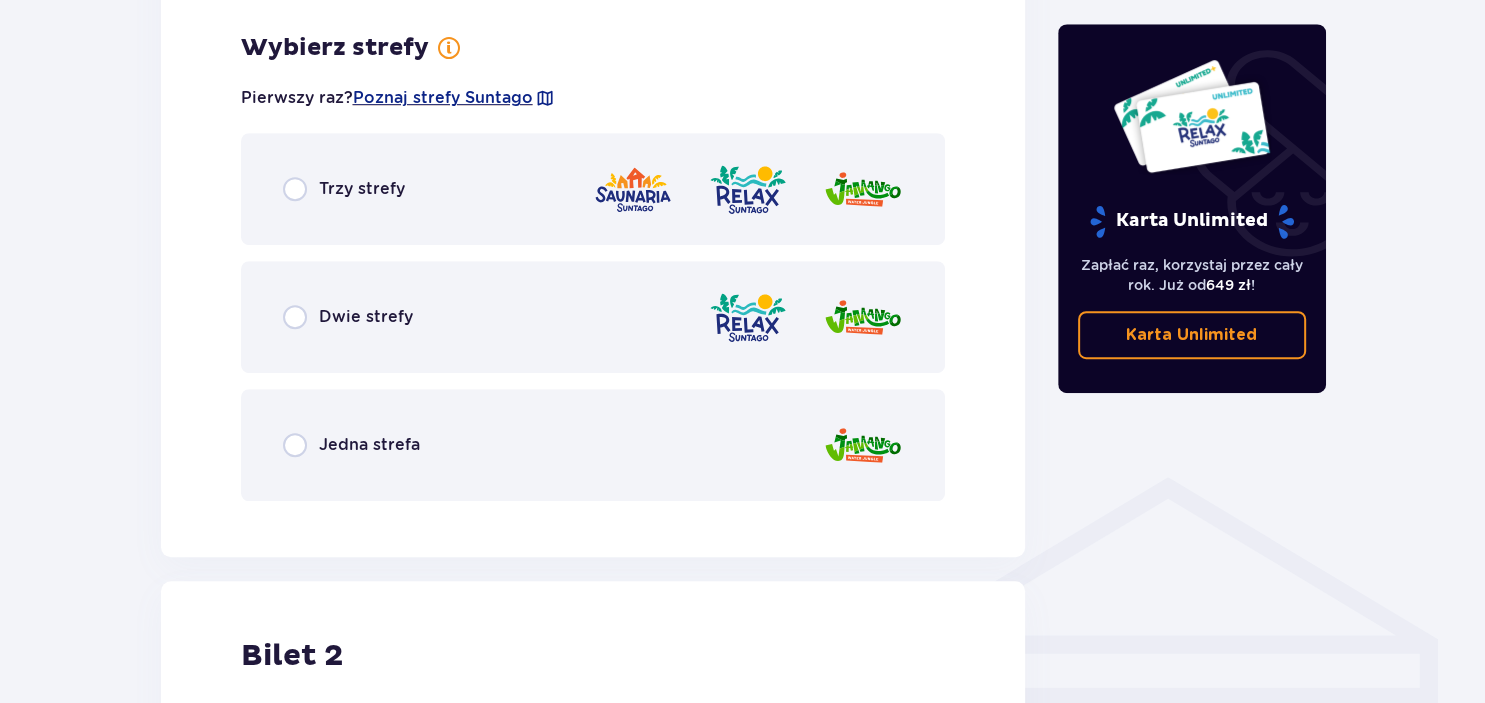 scroll, scrollTop: 1156, scrollLeft: 0, axis: vertical 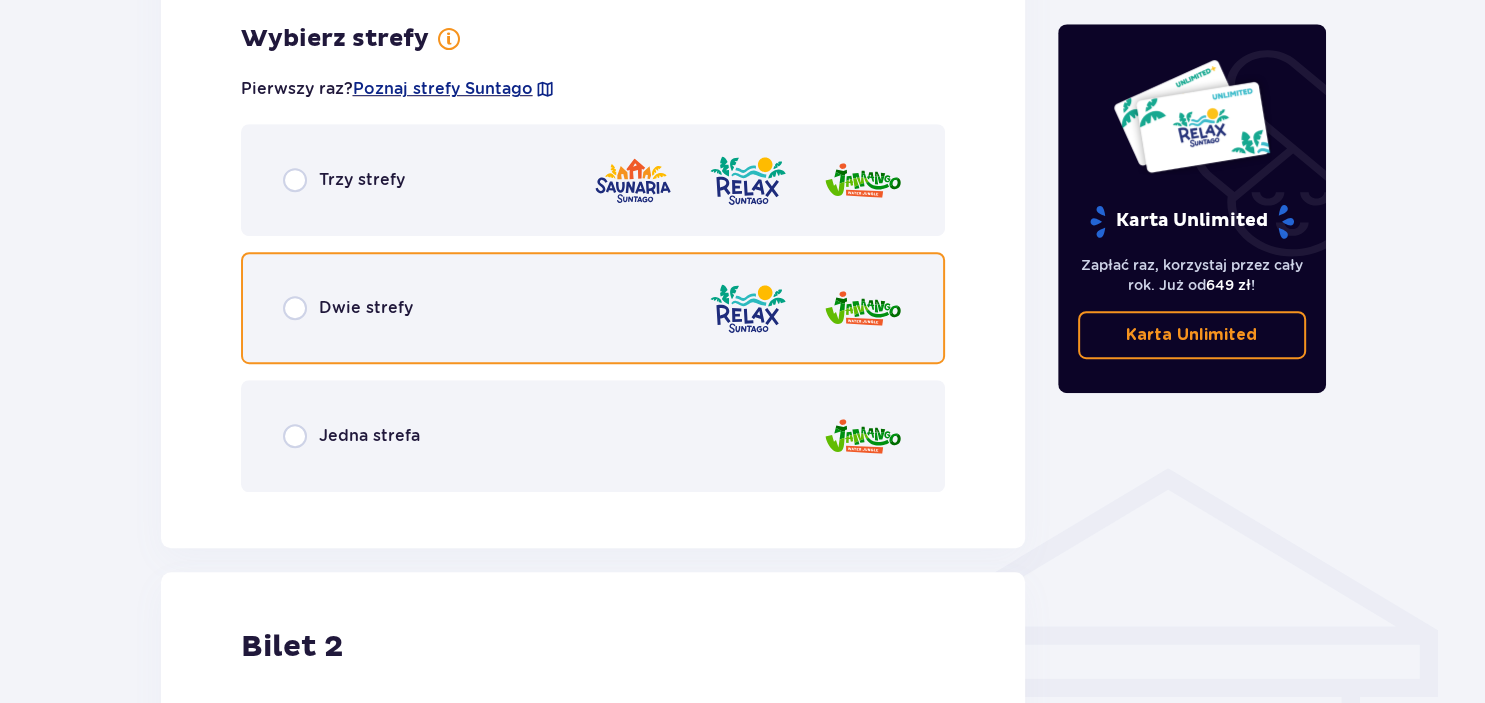 click at bounding box center (295, 308) 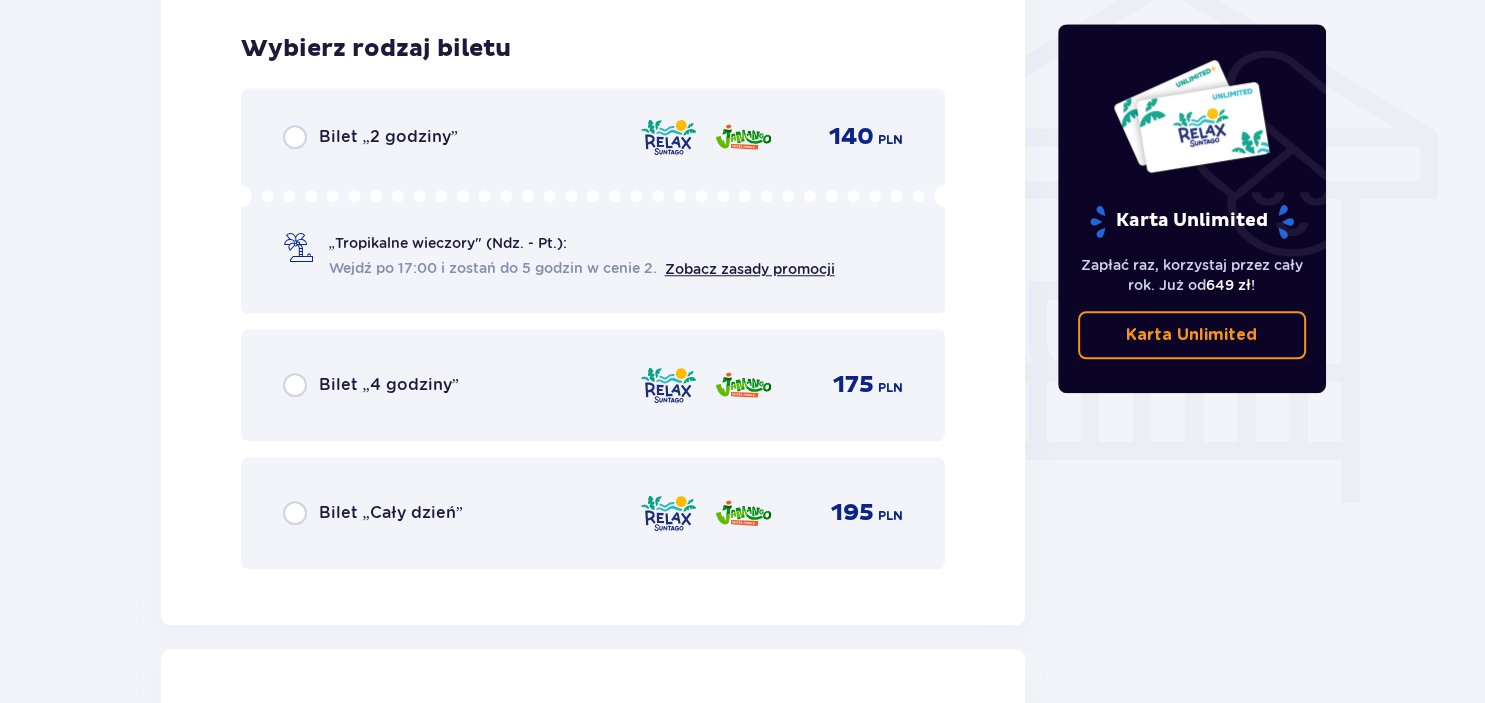 scroll, scrollTop: 1664, scrollLeft: 0, axis: vertical 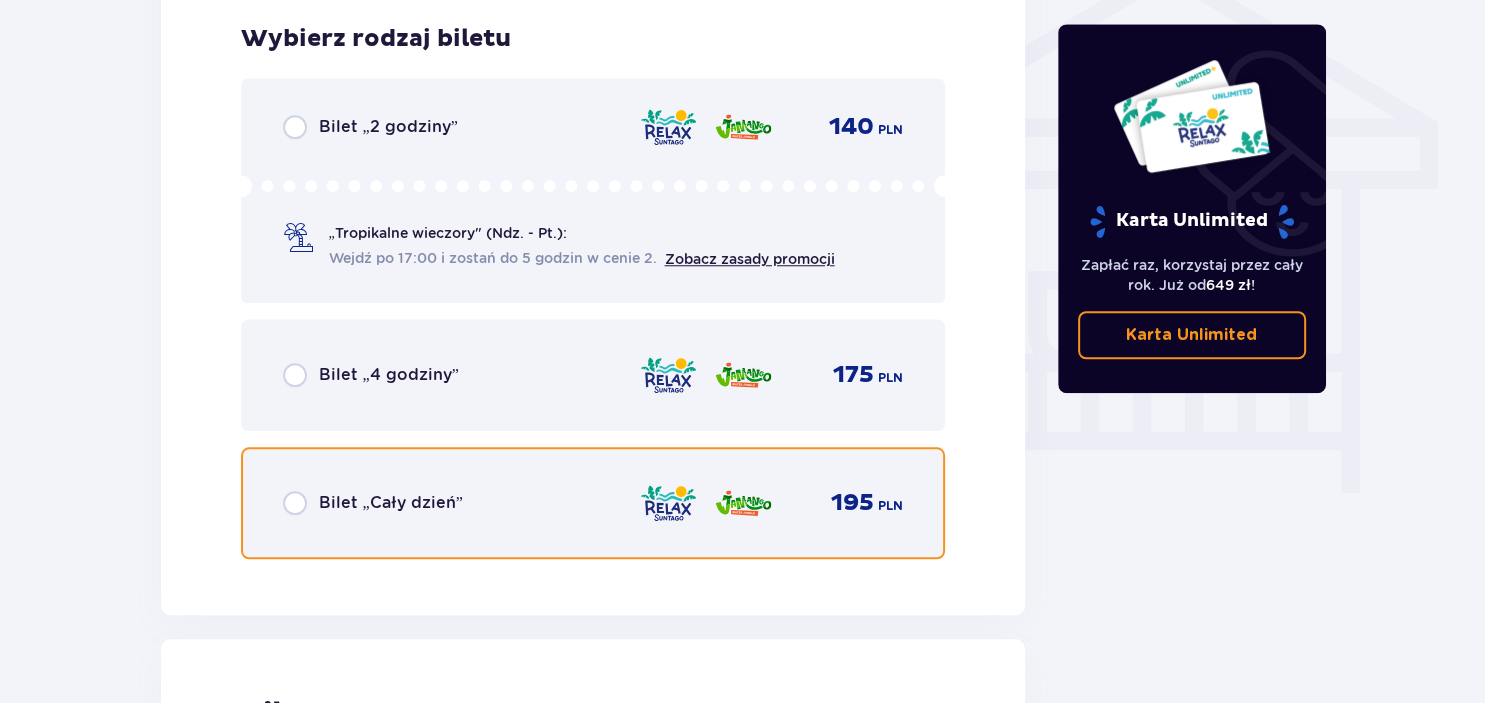 click at bounding box center (295, 503) 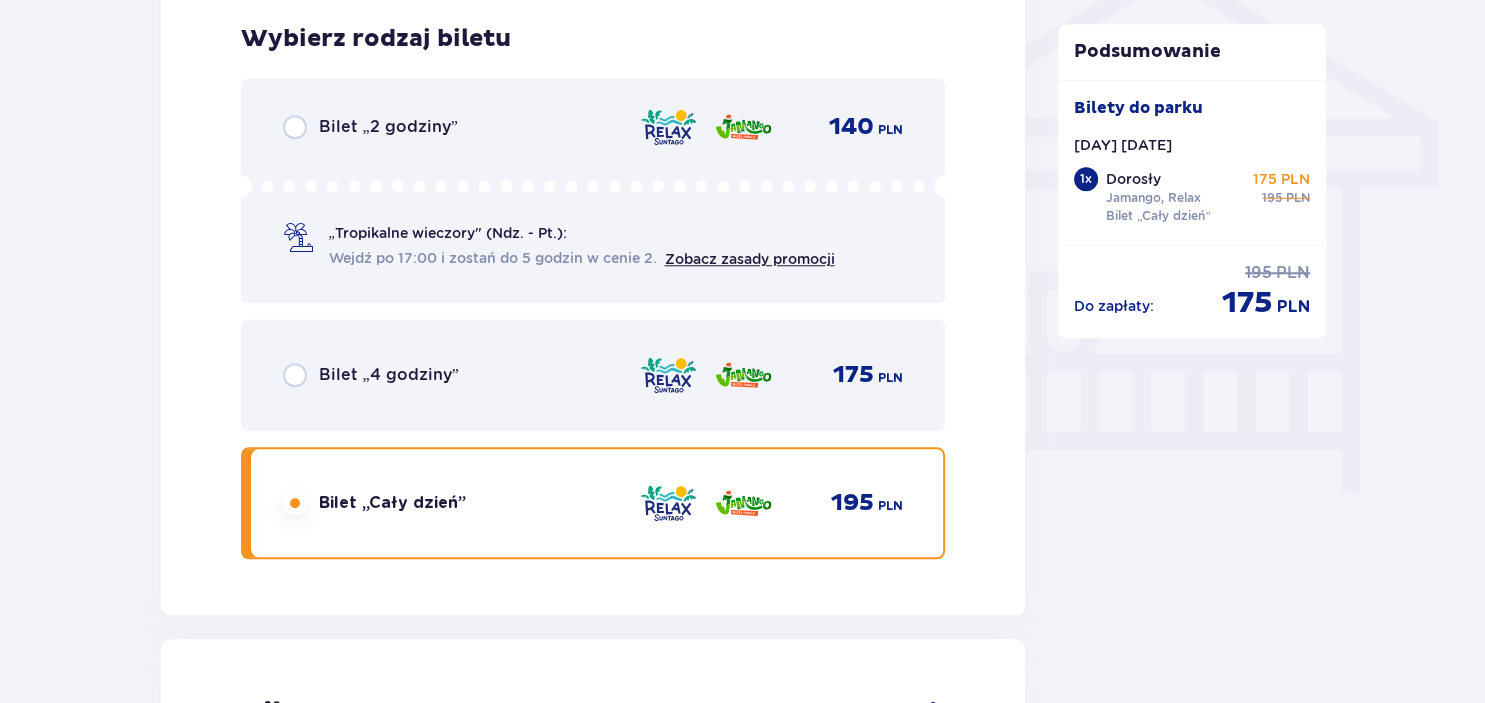 scroll, scrollTop: 2278, scrollLeft: 0, axis: vertical 